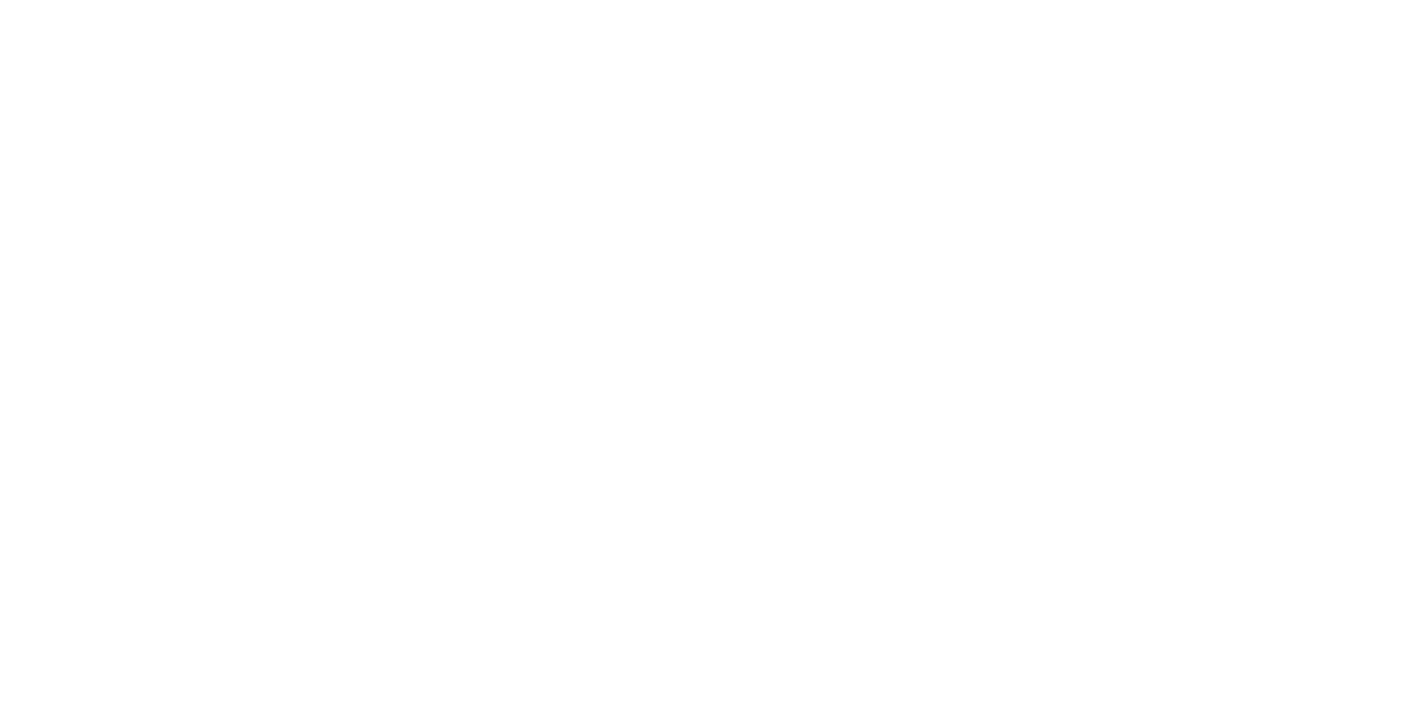 scroll, scrollTop: 0, scrollLeft: 0, axis: both 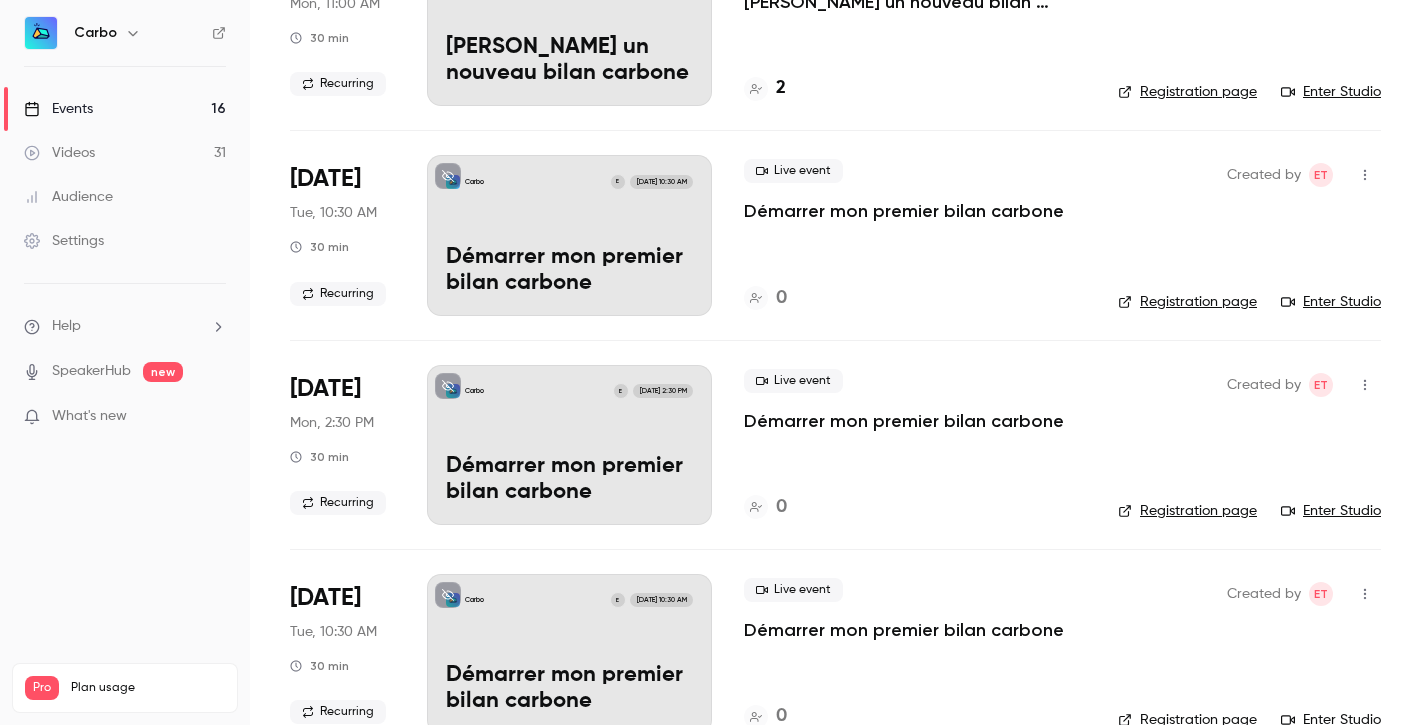 click 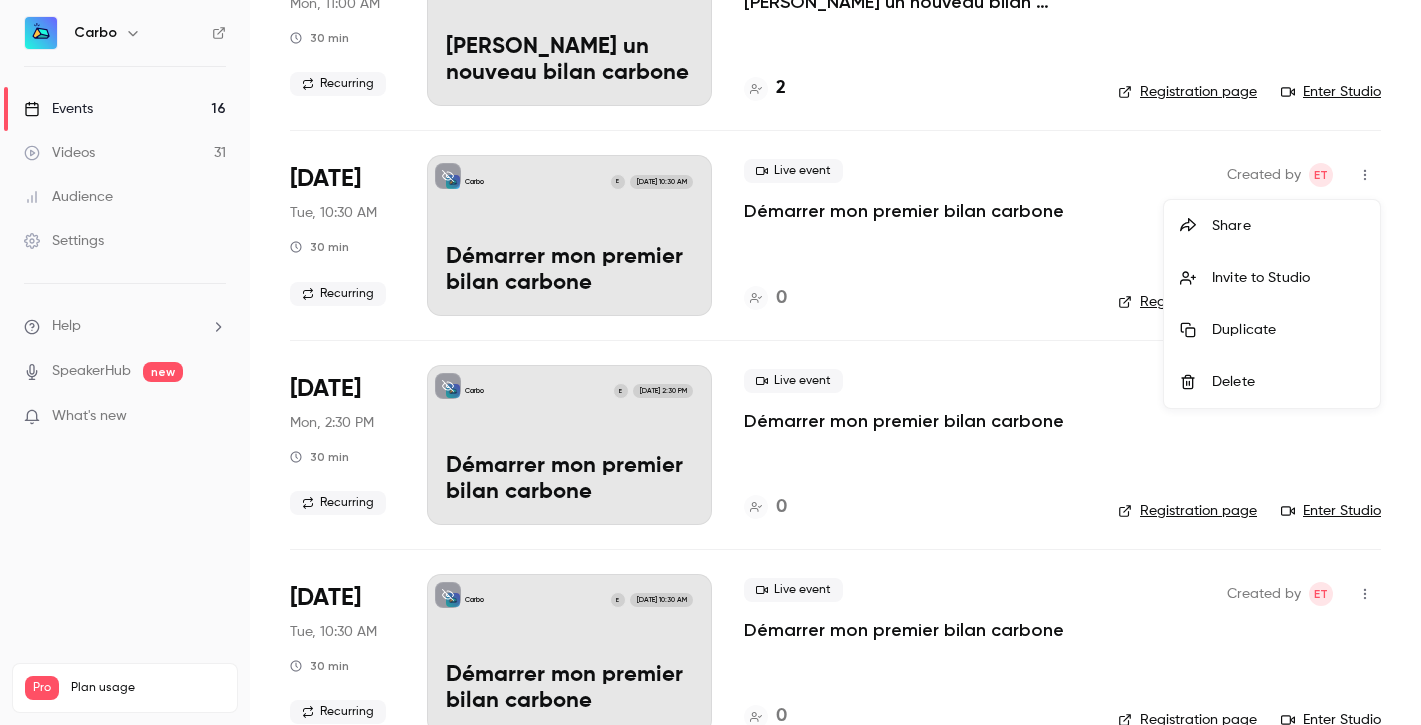 click on "Delete" at bounding box center (1288, 382) 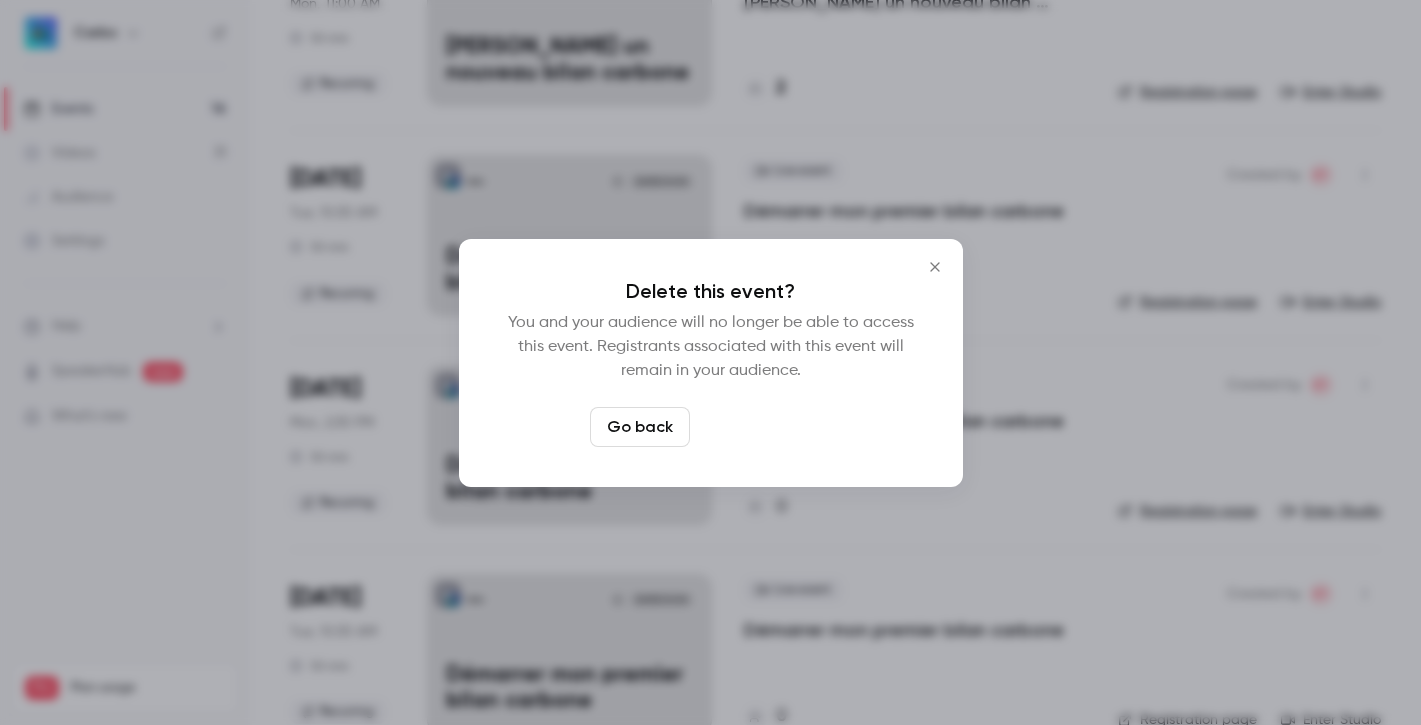 click on "Delete event" at bounding box center (765, 427) 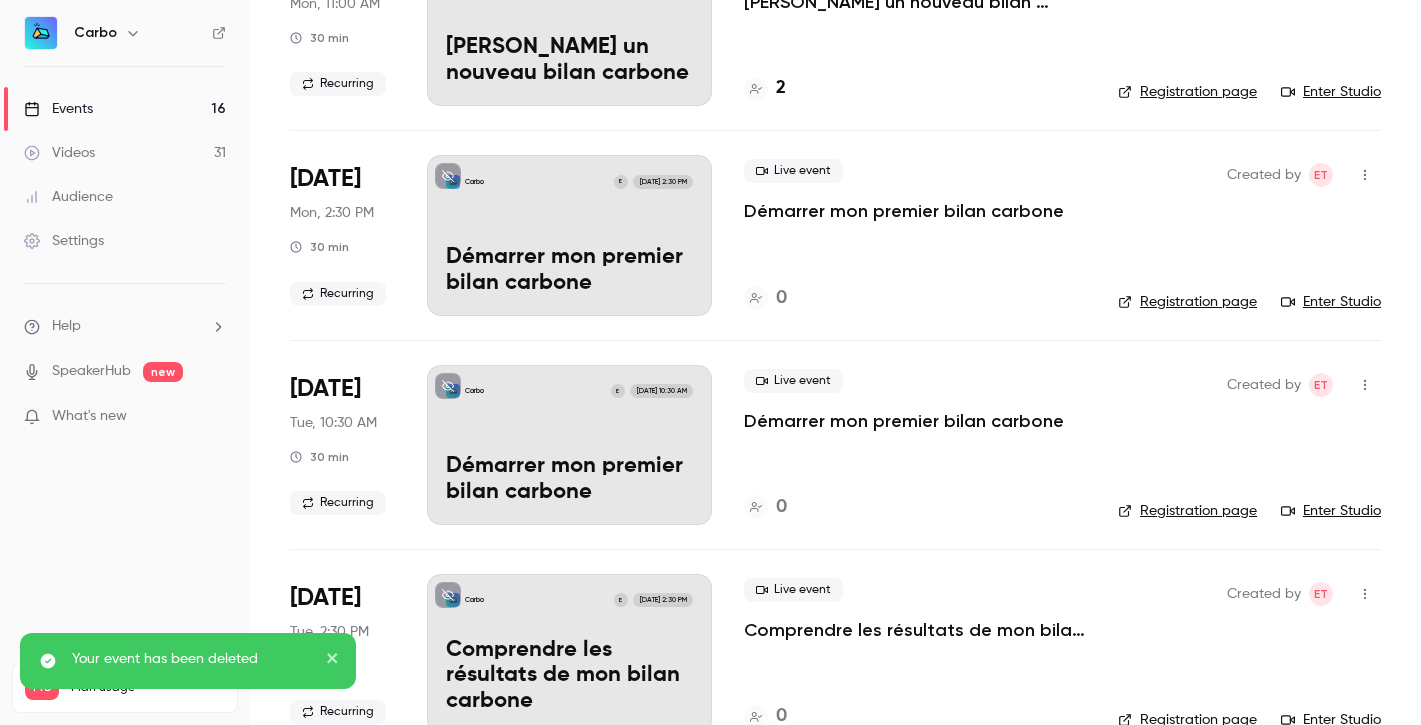 click 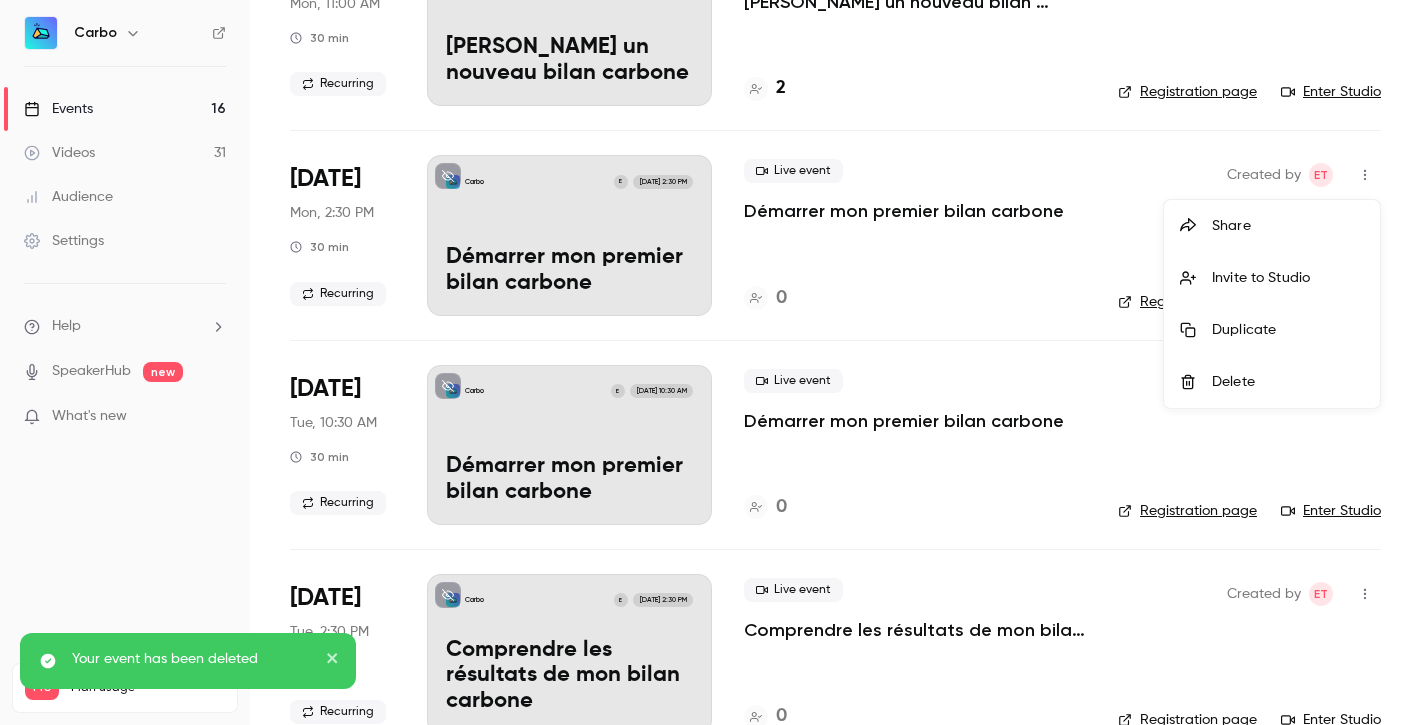 click on "Delete" at bounding box center [1288, 382] 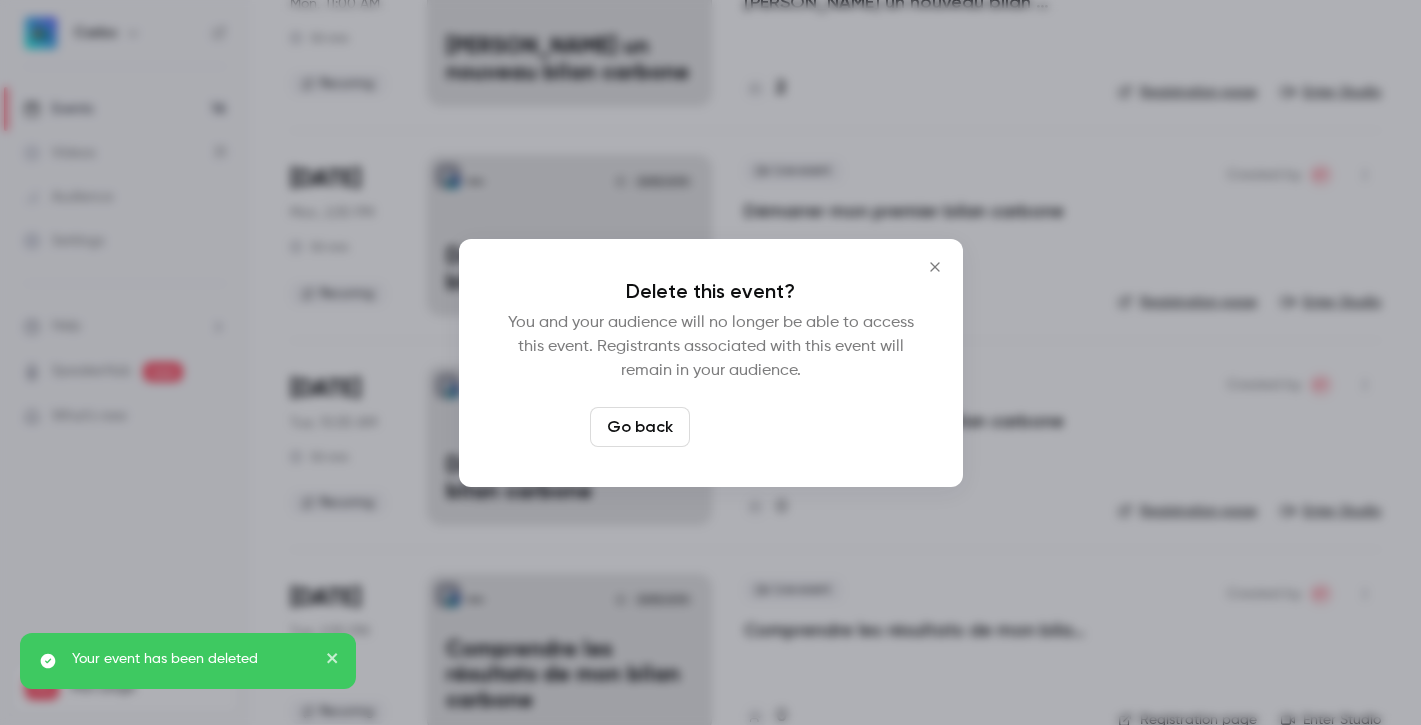 click on "Delete event" at bounding box center (765, 427) 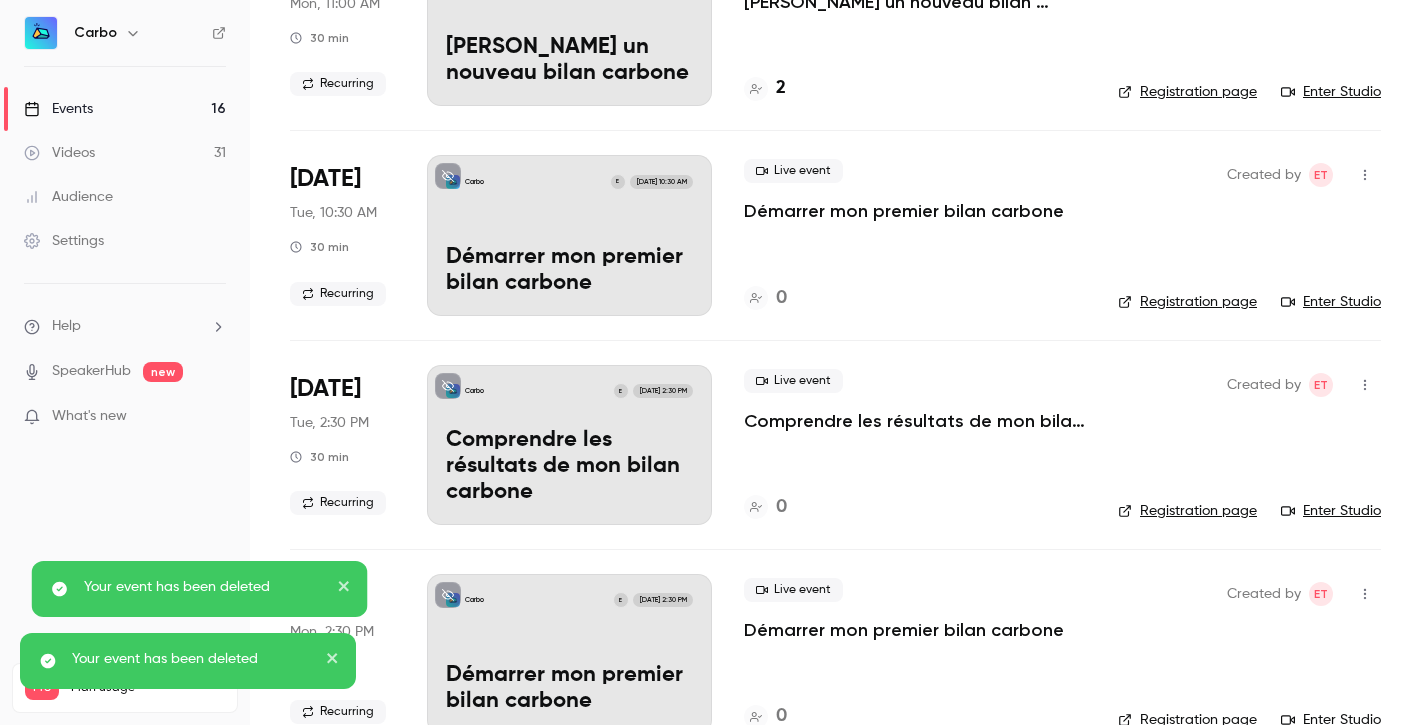 click 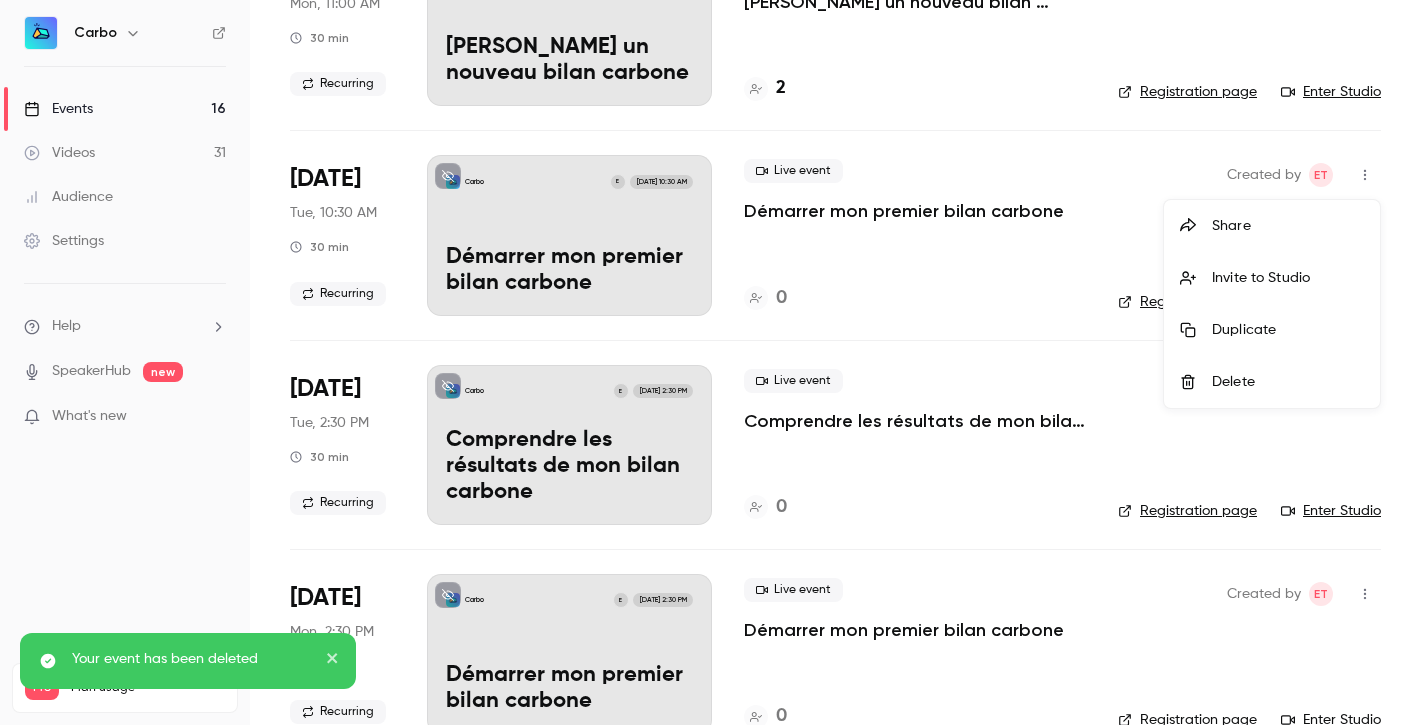 click on "Delete" at bounding box center [1272, 382] 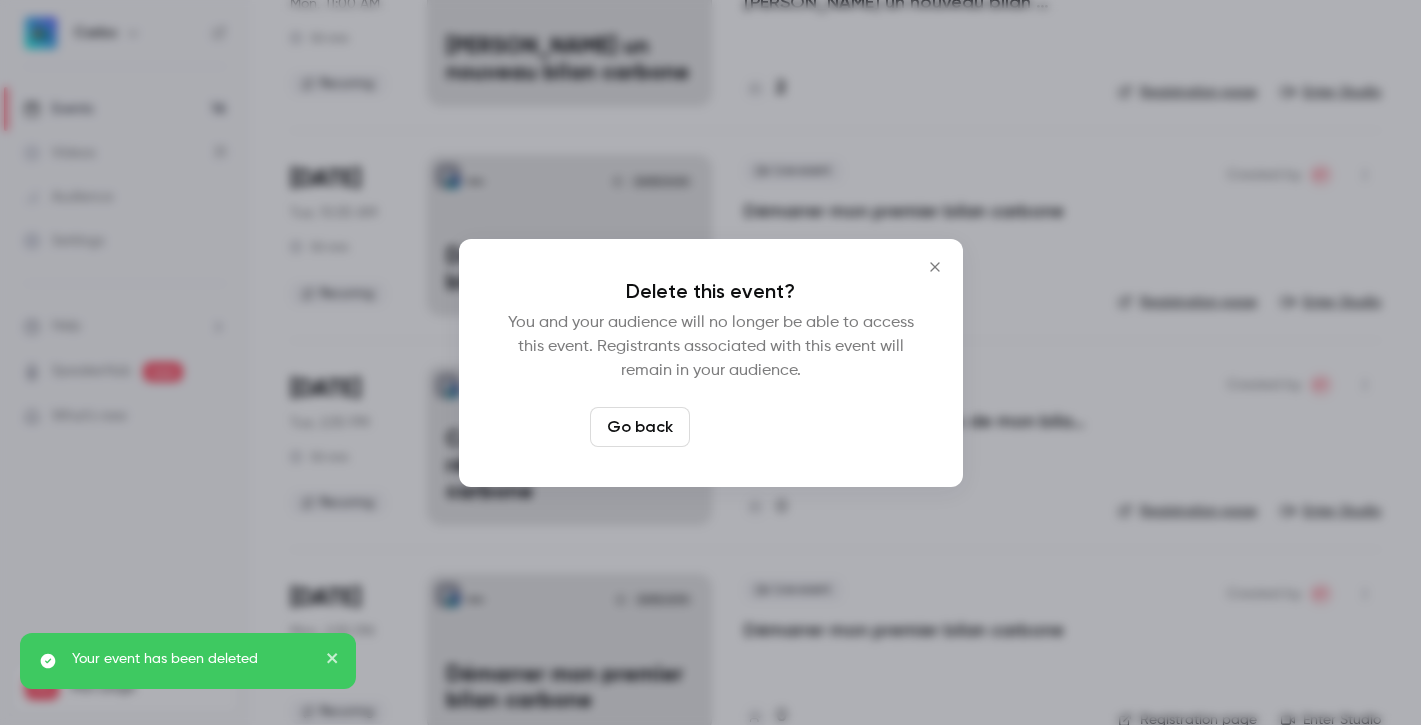 click on "Delete event" at bounding box center (765, 427) 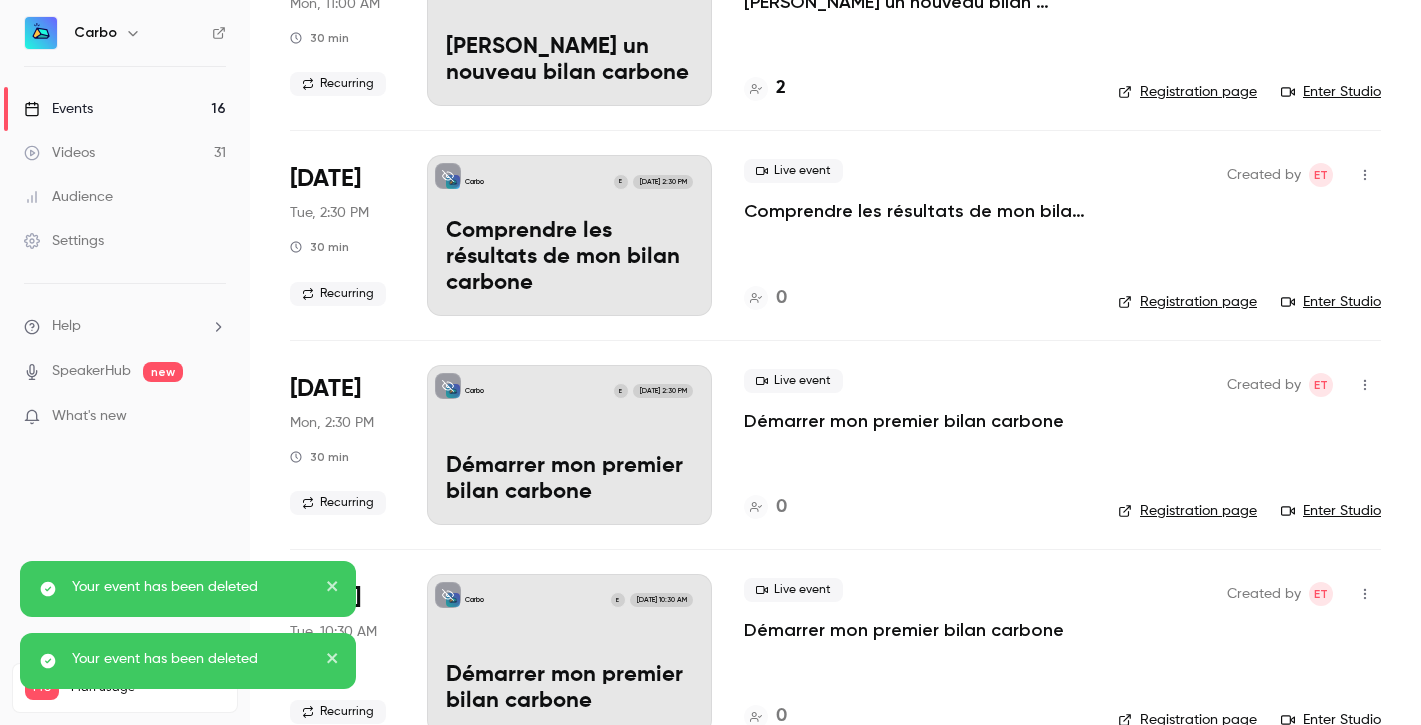 click 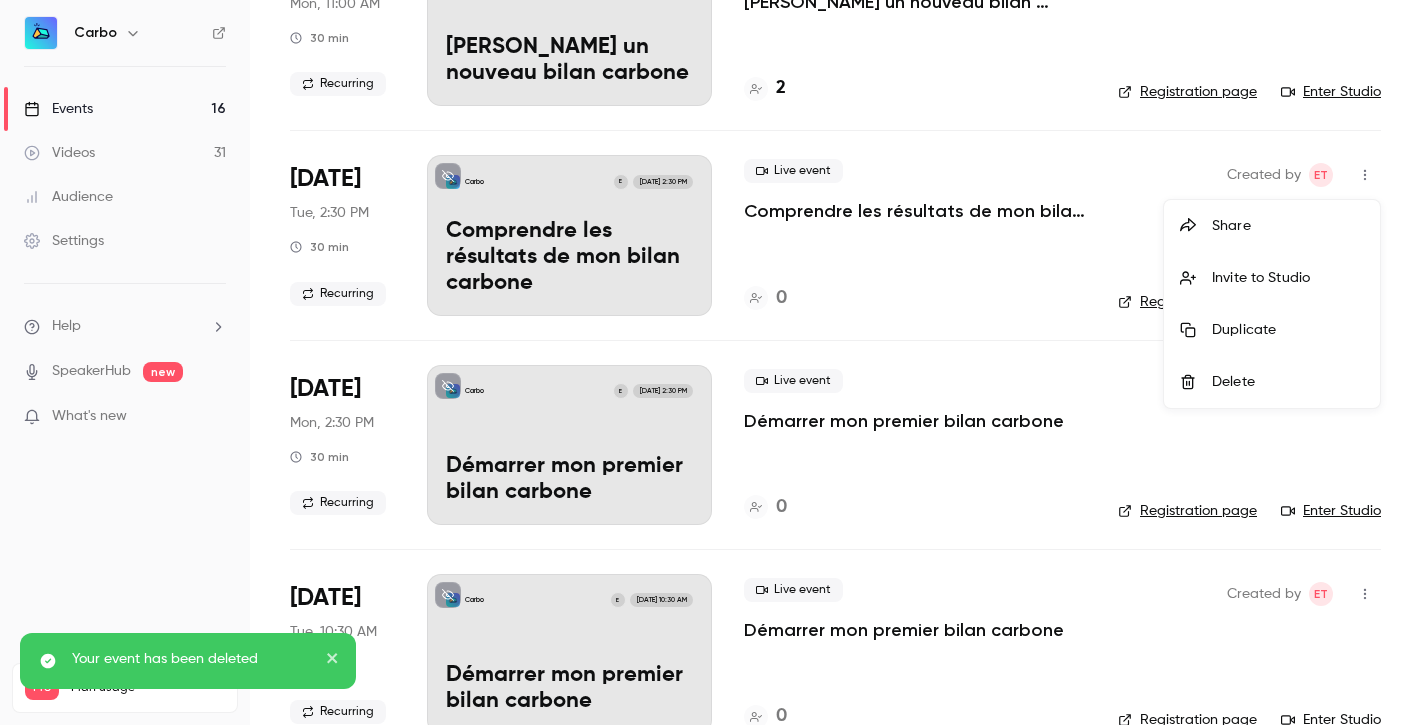 click on "Delete" at bounding box center [1288, 382] 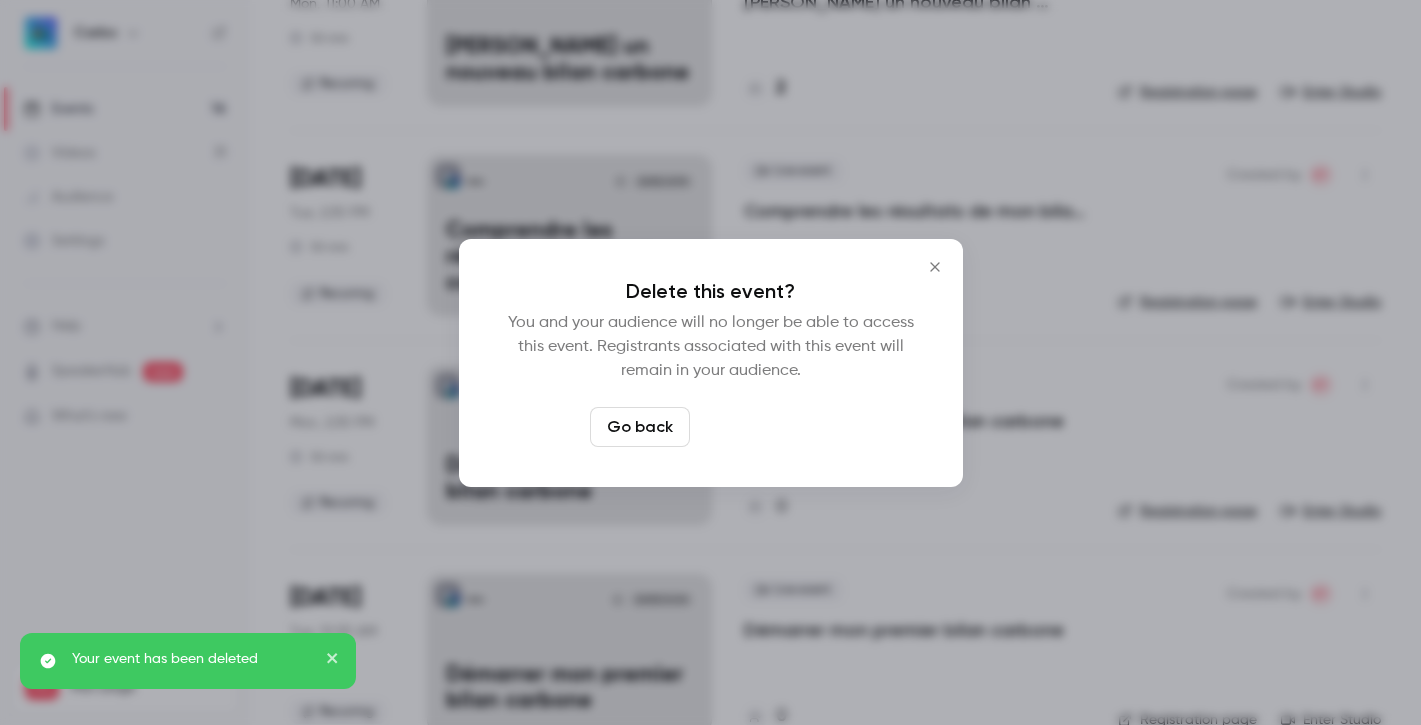 click on "Delete event" at bounding box center [765, 427] 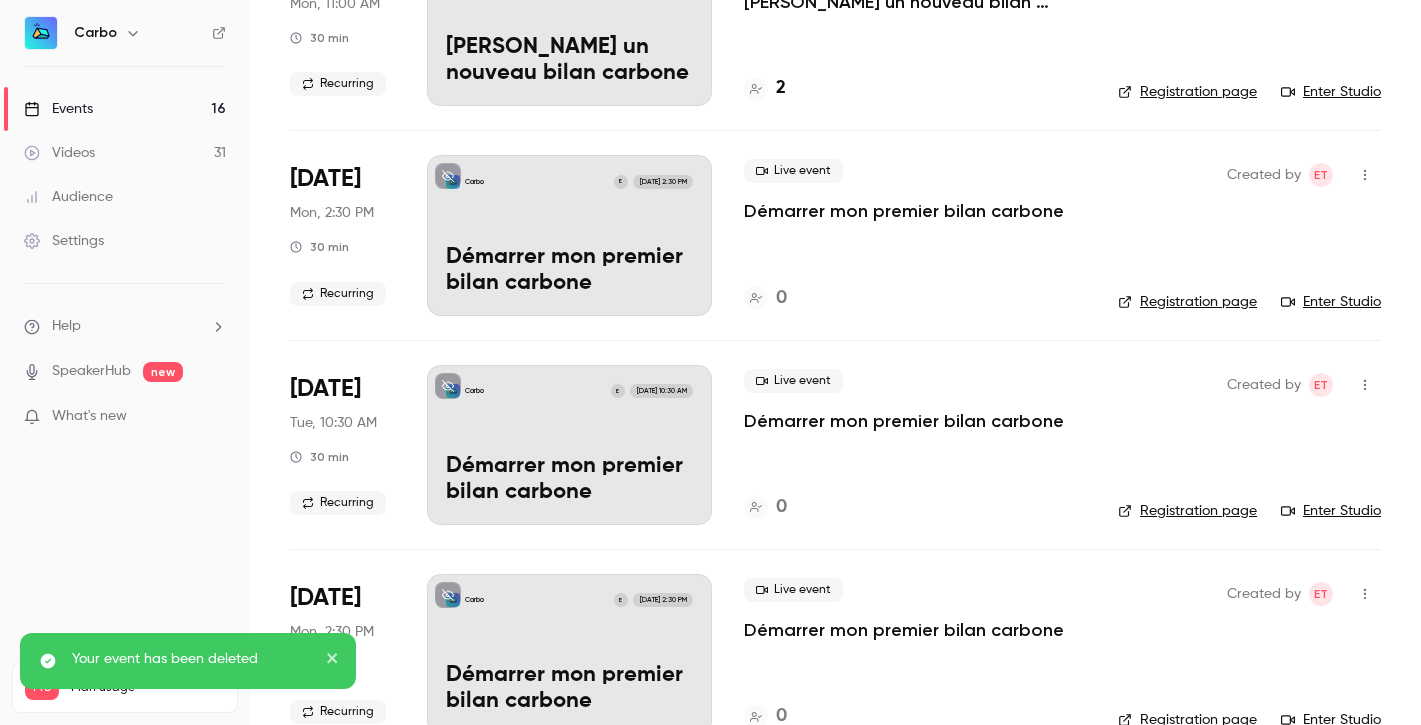click 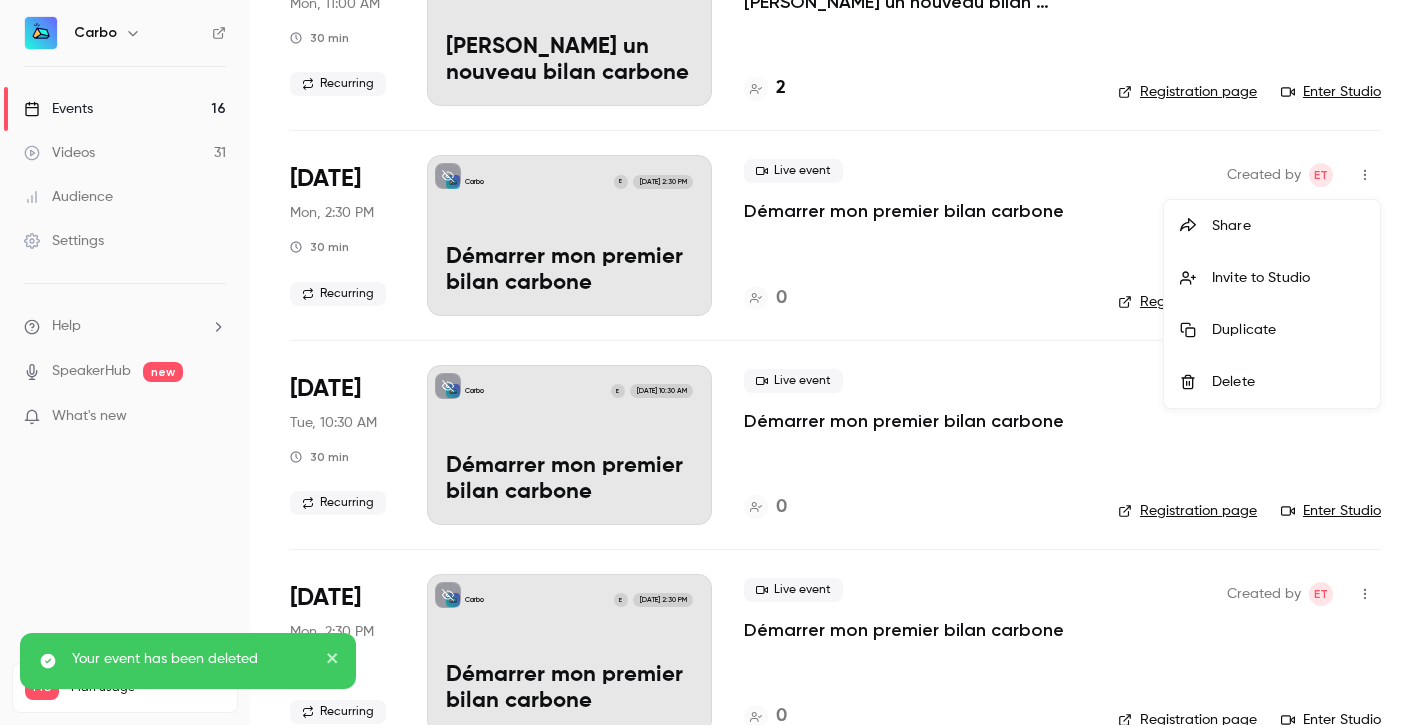 click on "Delete" at bounding box center (1272, 382) 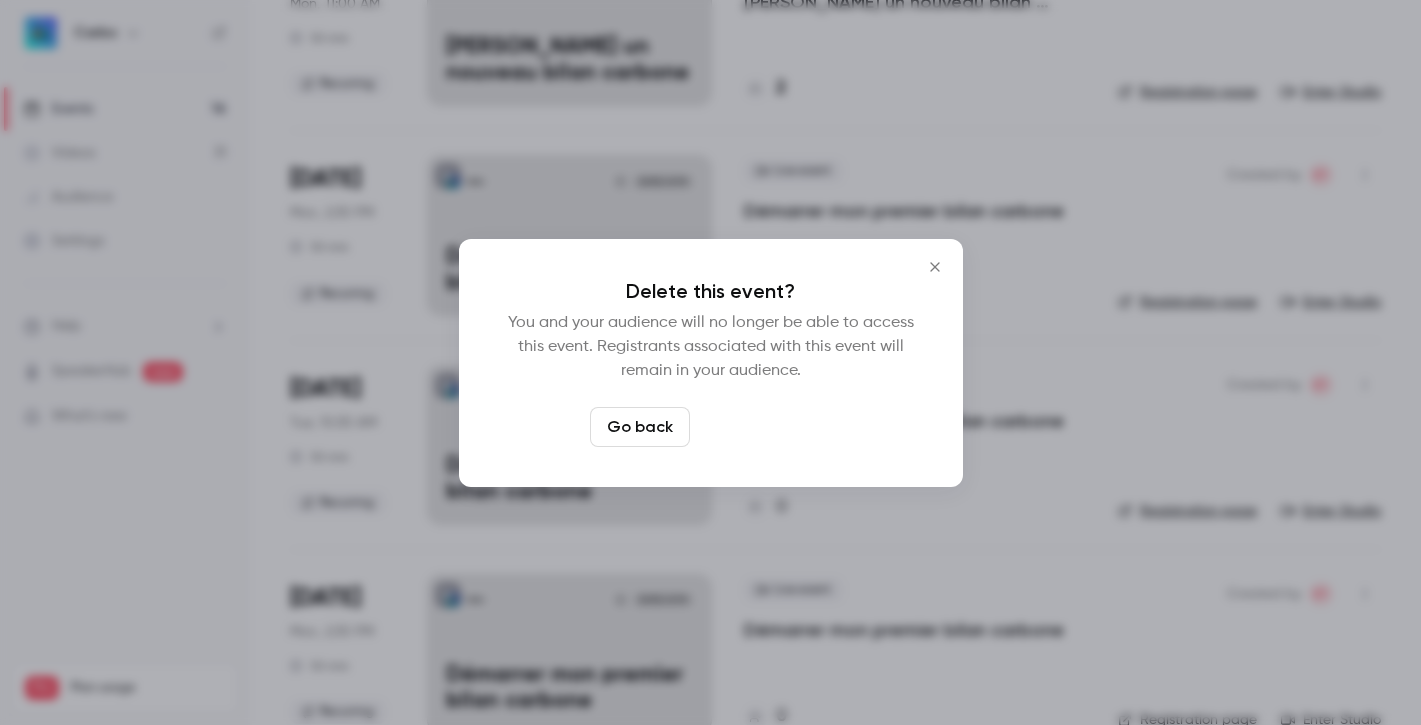 click on "Delete event" at bounding box center [765, 427] 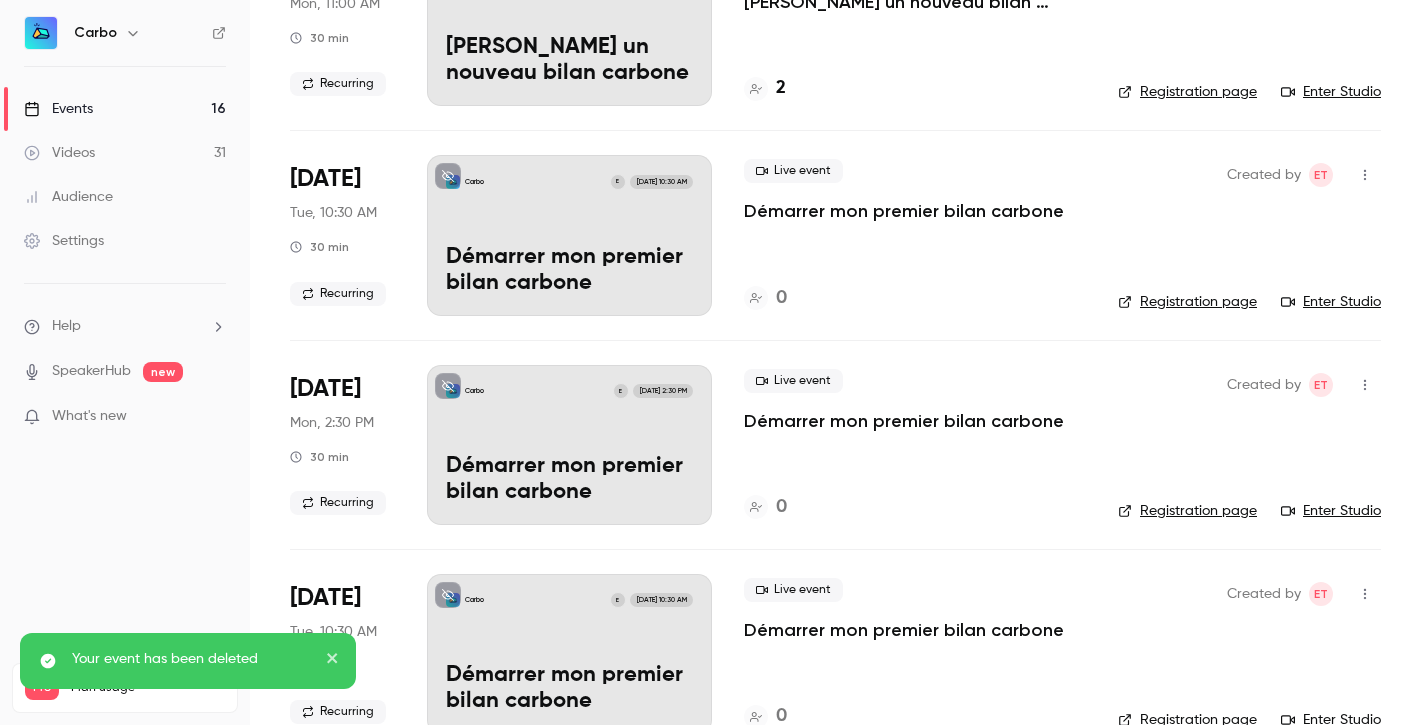 click at bounding box center (1365, 175) 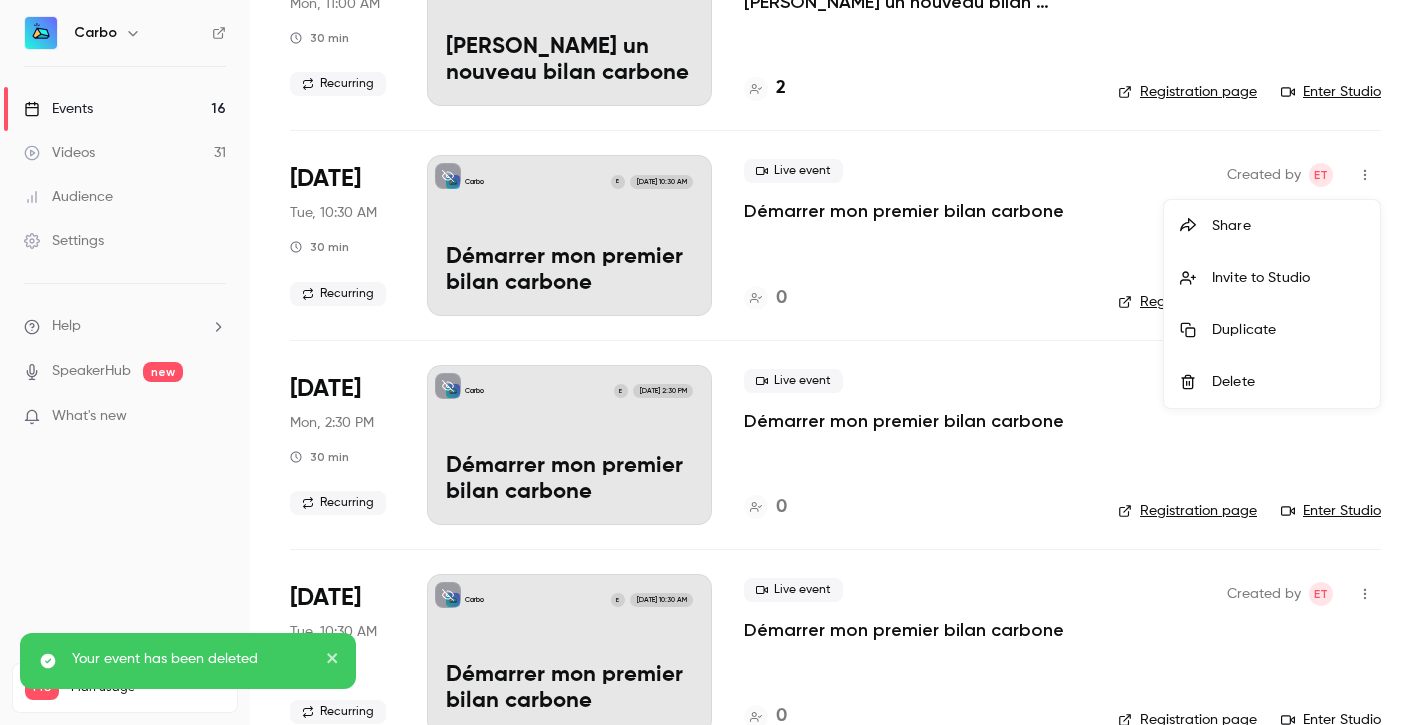click on "Delete" at bounding box center [1272, 382] 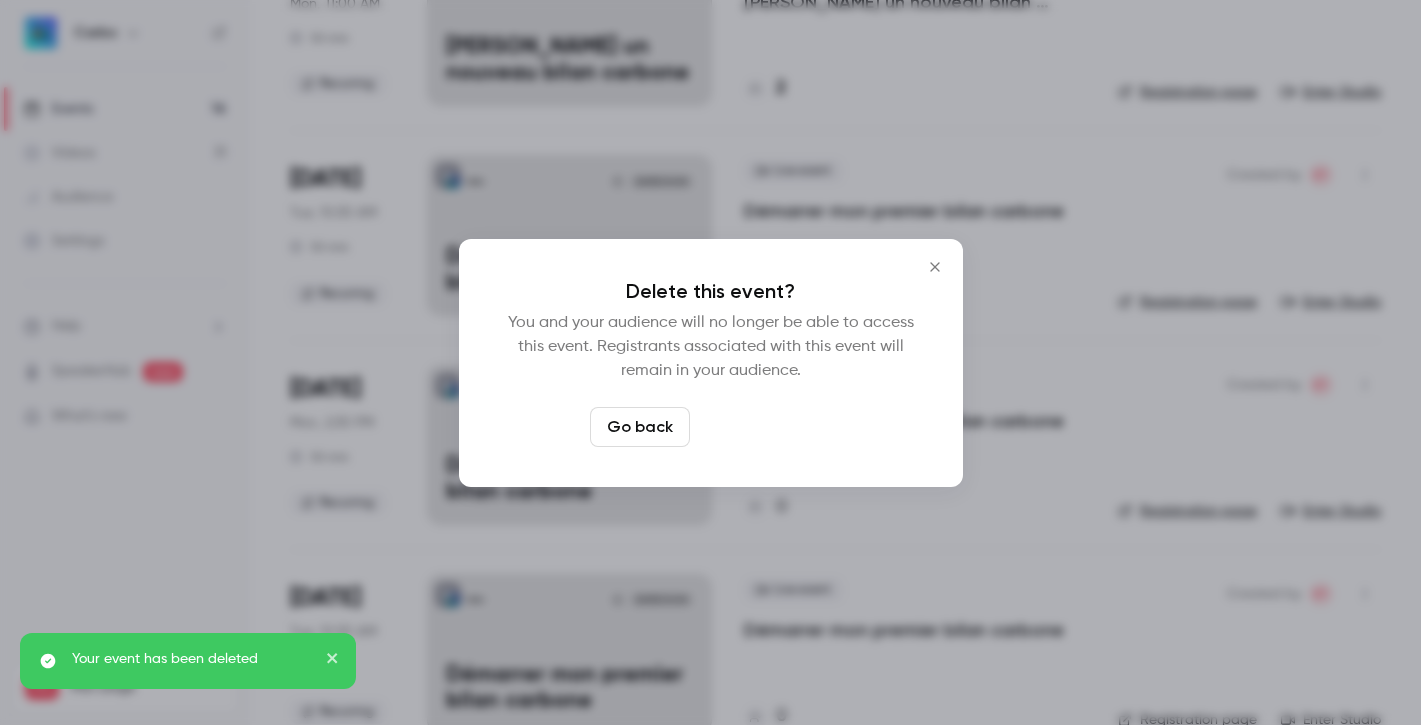 click on "Delete event" at bounding box center [765, 427] 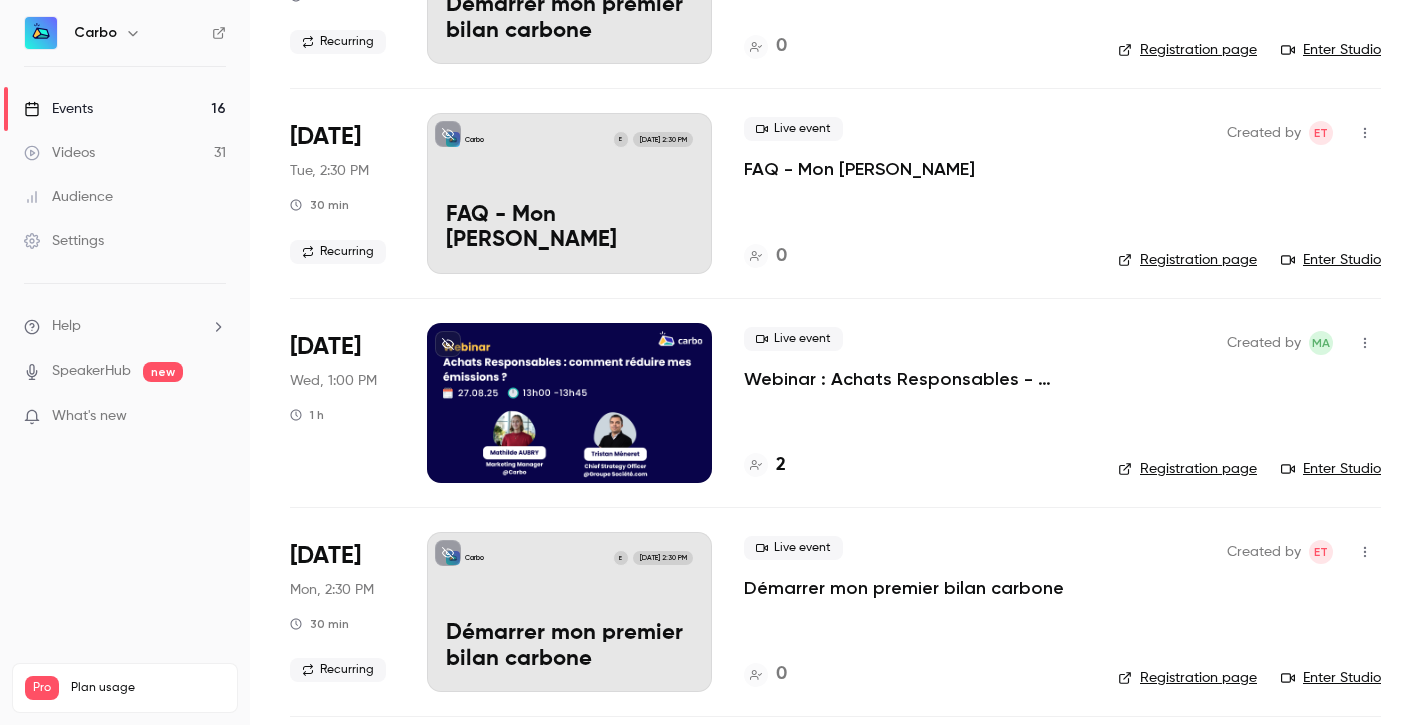 scroll, scrollTop: 1529, scrollLeft: 0, axis: vertical 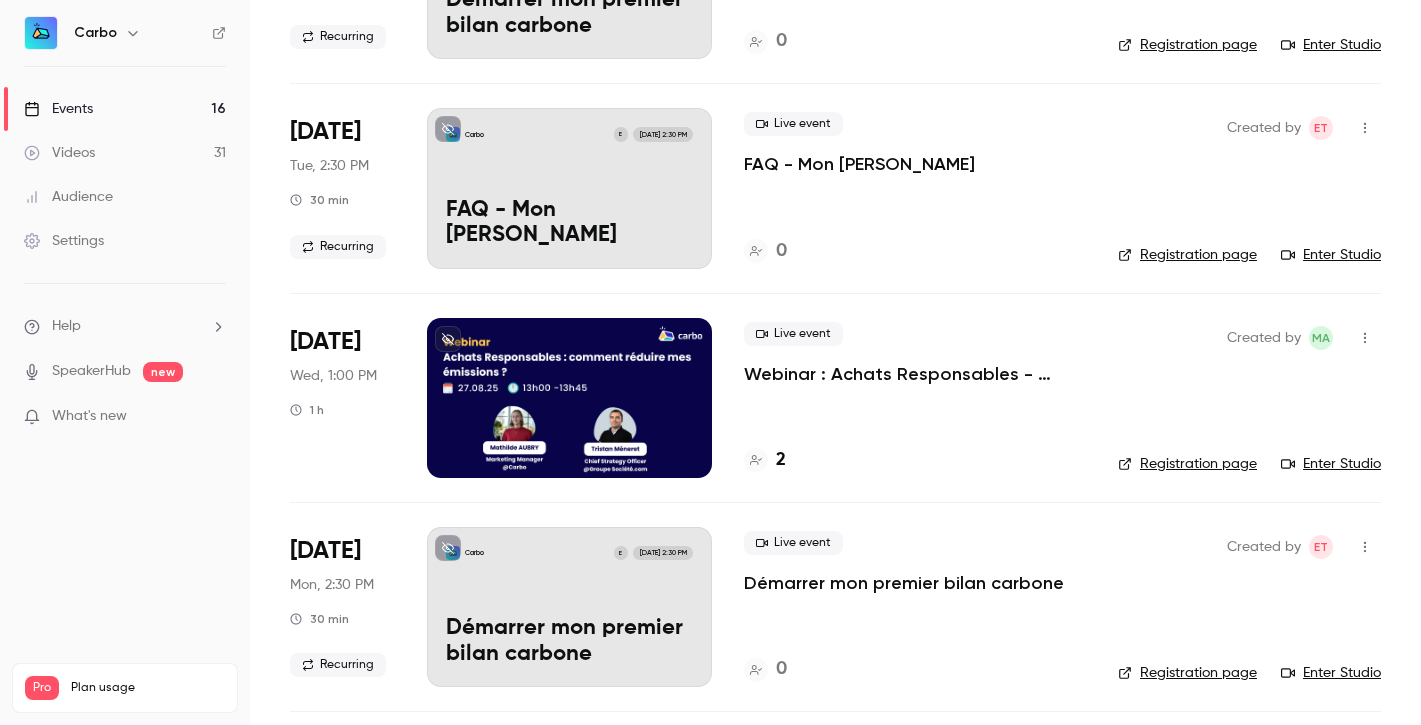 click at bounding box center [1365, 128] 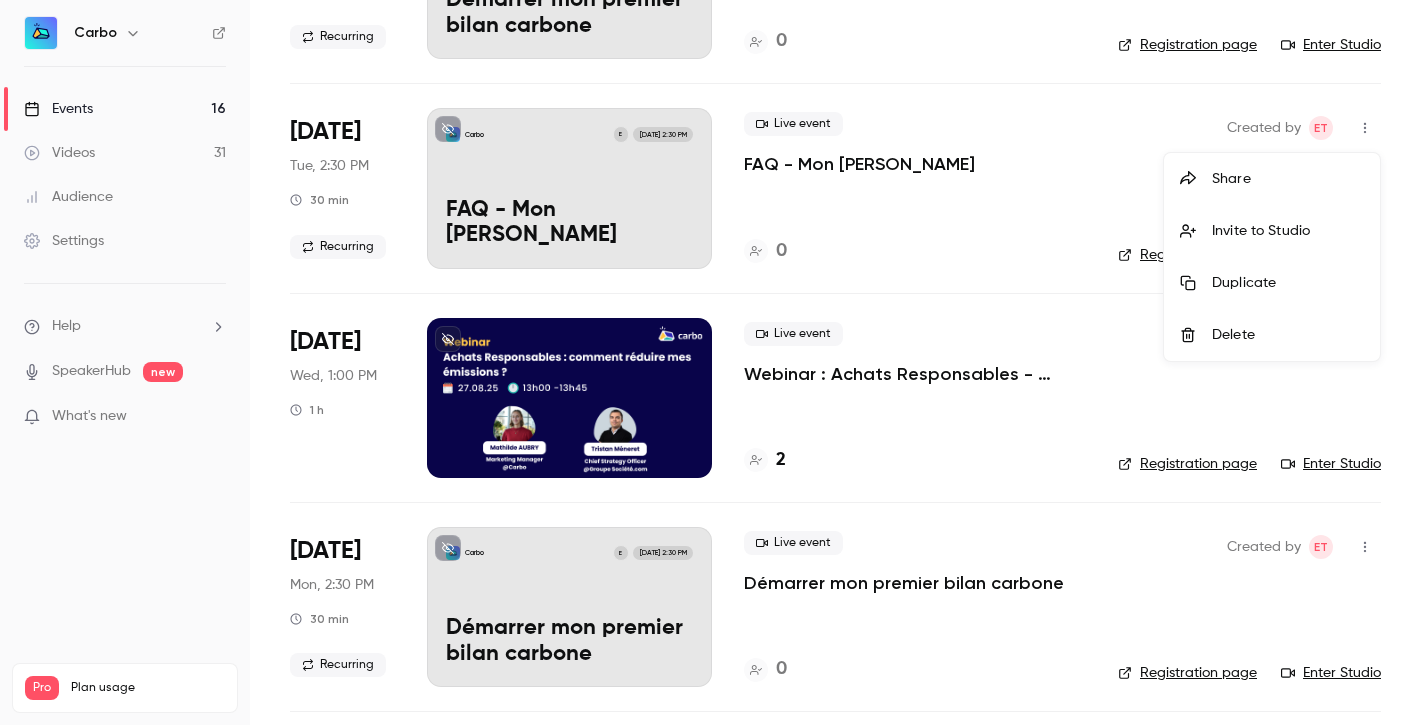 click on "Delete" at bounding box center [1272, 335] 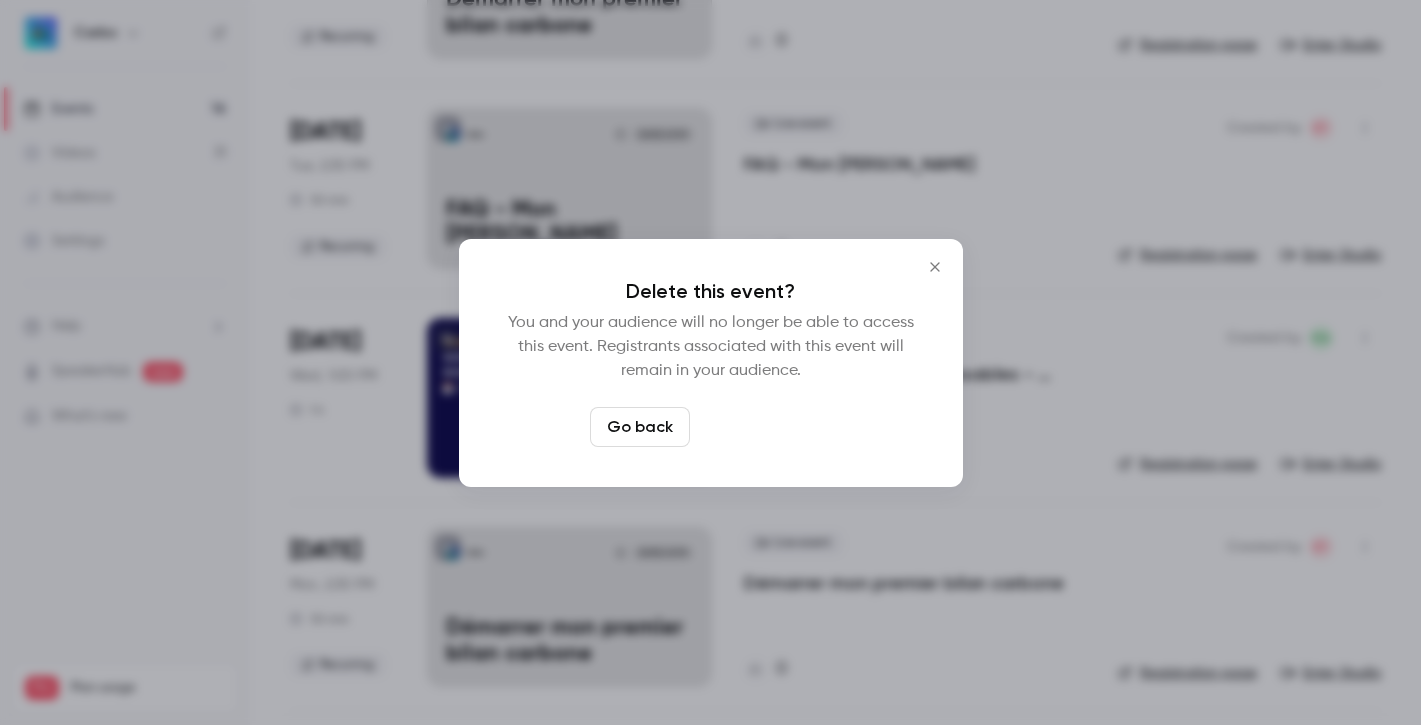 click on "Delete event" at bounding box center [765, 427] 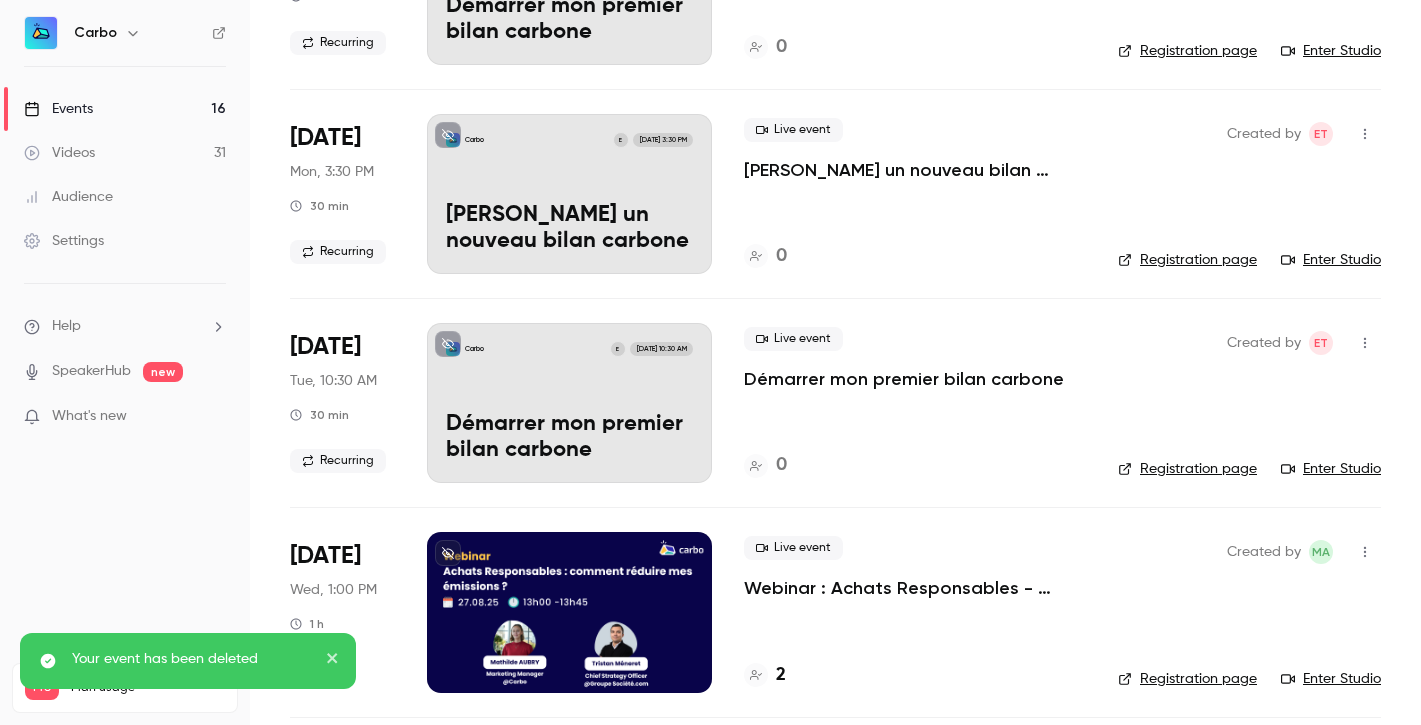 scroll, scrollTop: 1093, scrollLeft: 0, axis: vertical 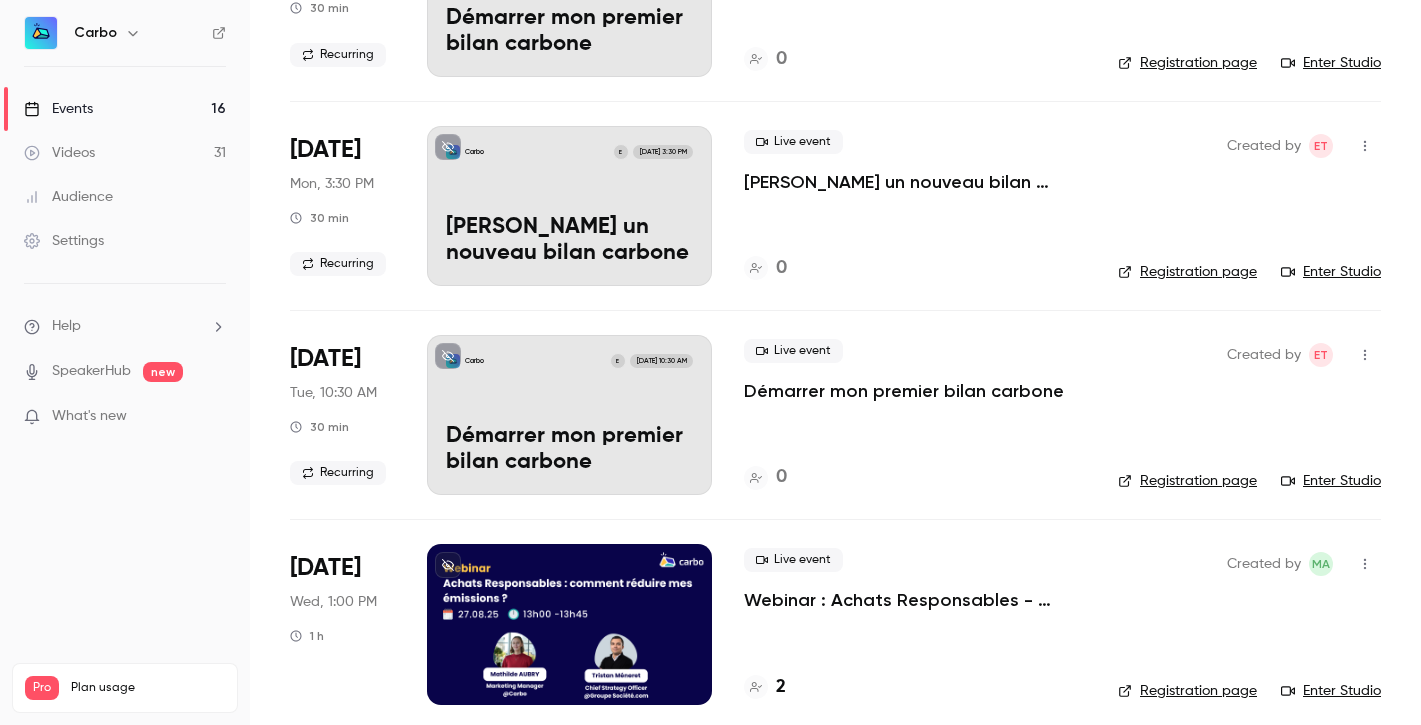 click 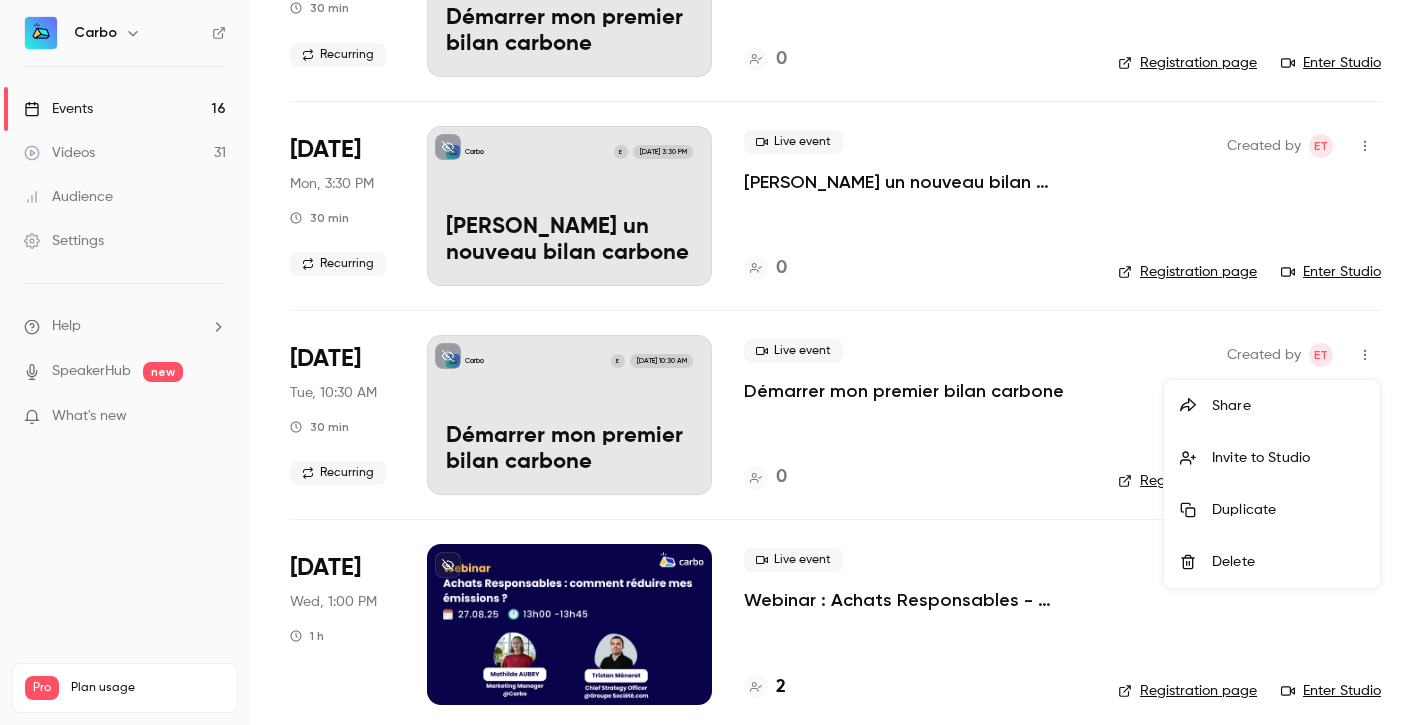 click on "Delete" at bounding box center (1288, 562) 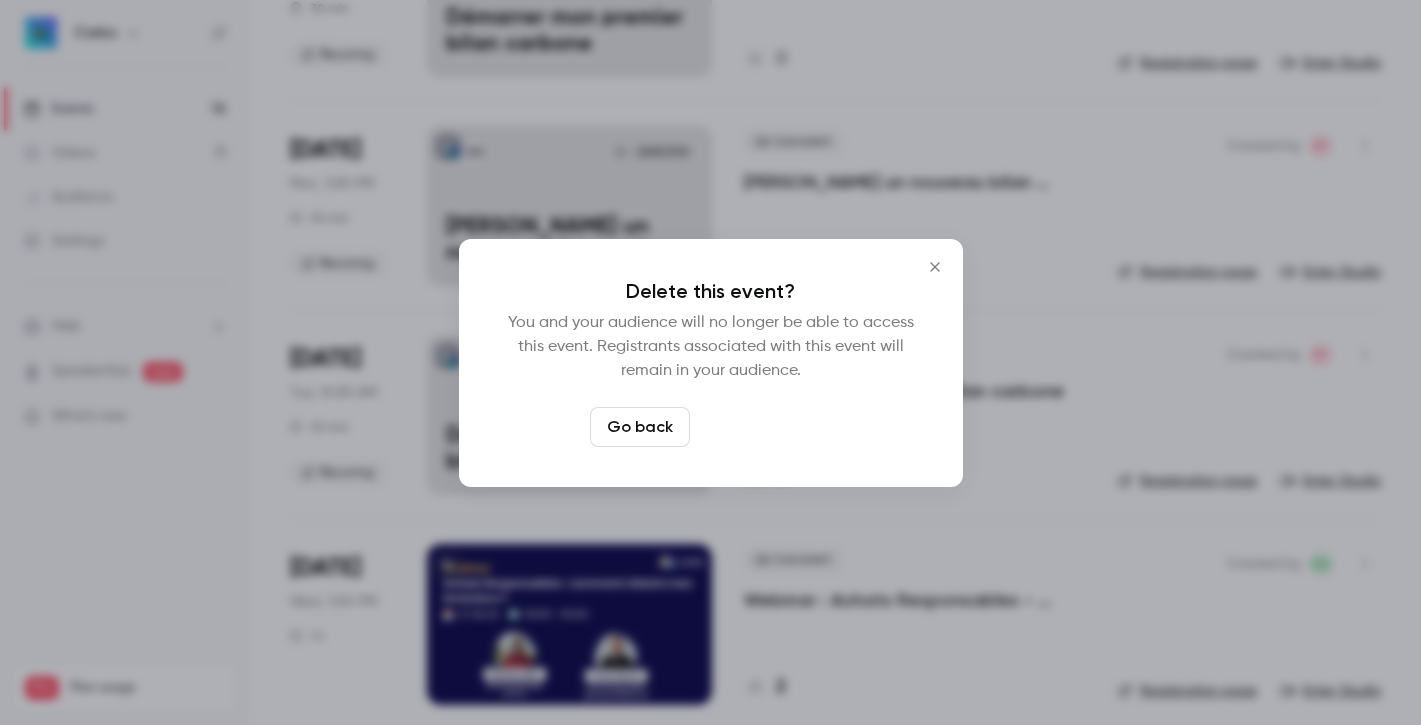 click on "Delete event" at bounding box center (765, 427) 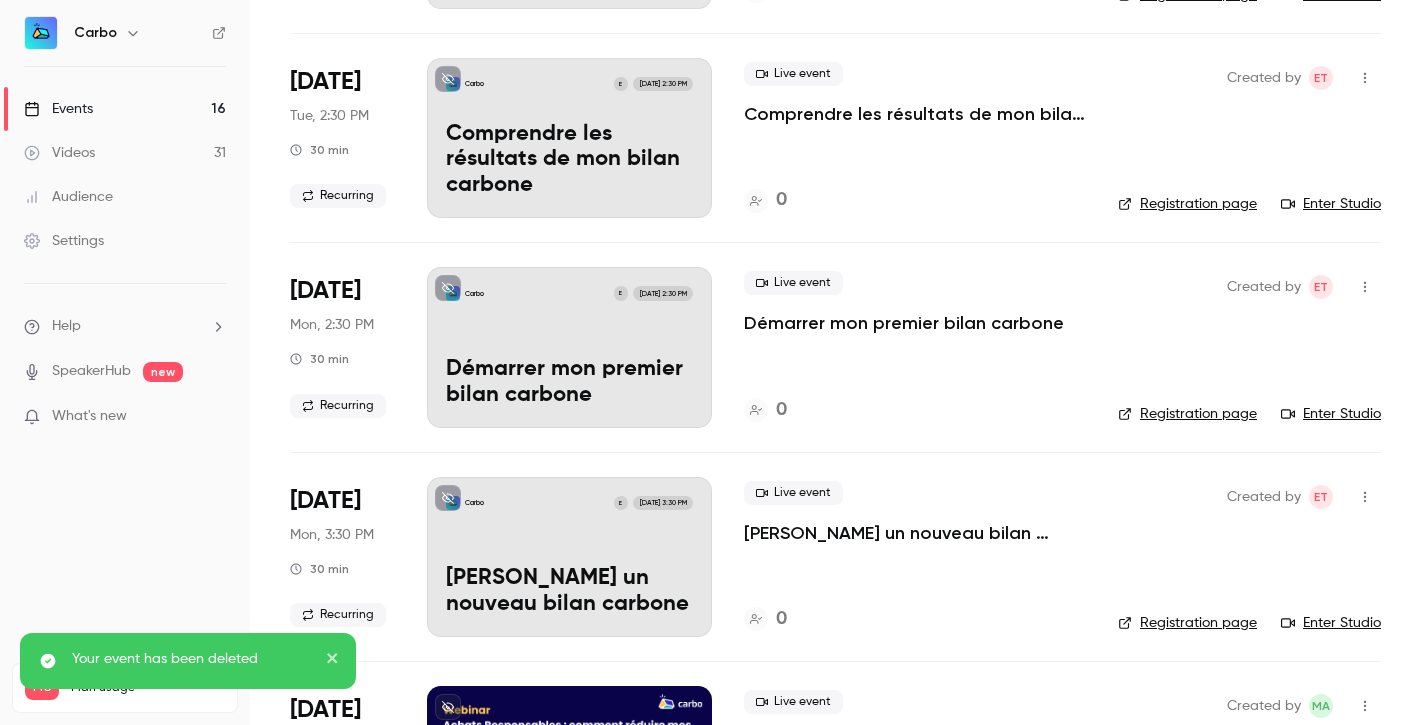 scroll, scrollTop: 729, scrollLeft: 0, axis: vertical 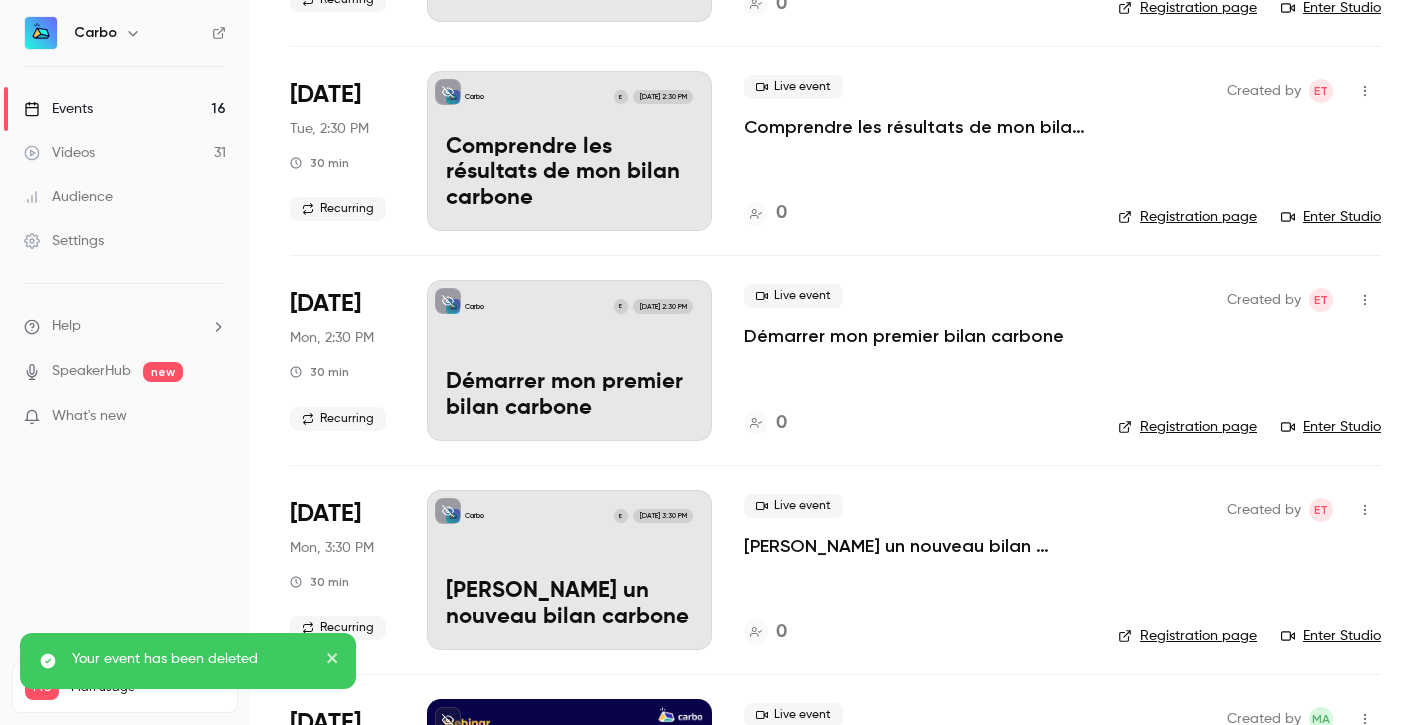 click 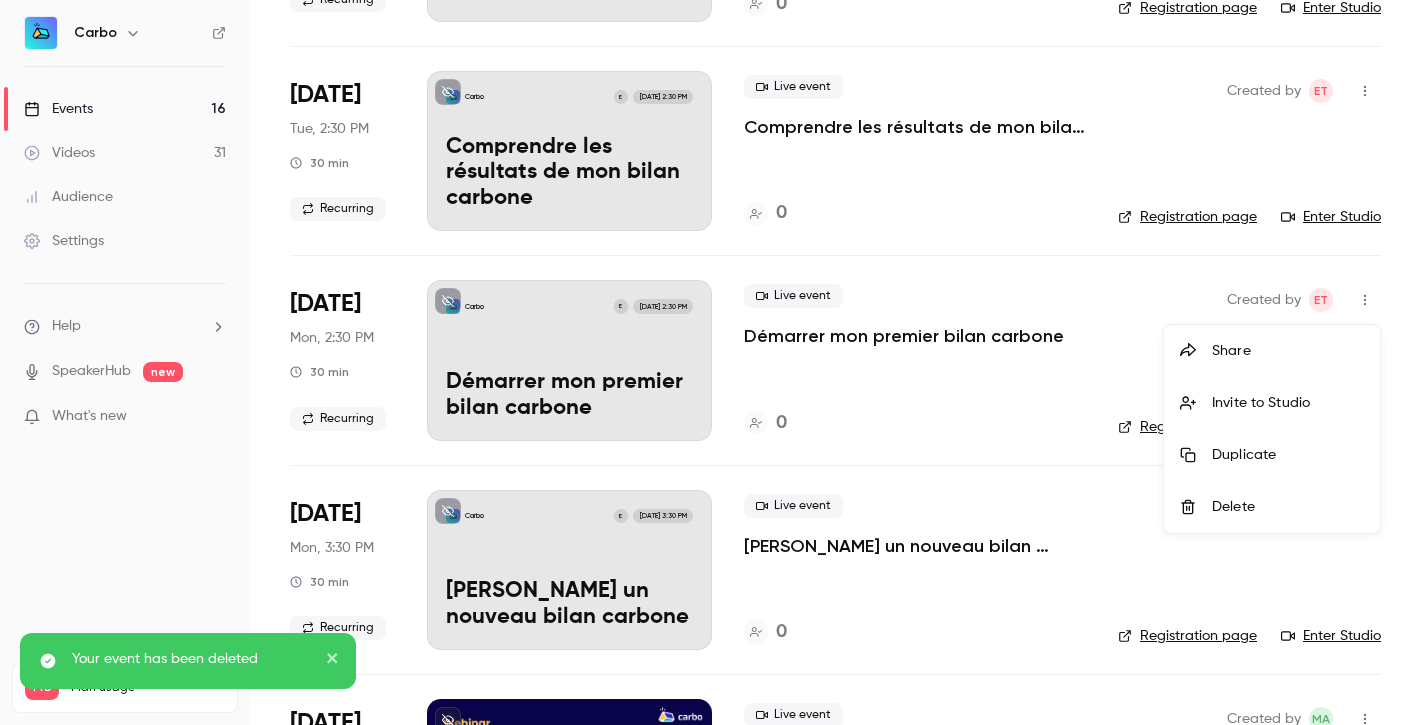 click on "Delete" at bounding box center (1272, 507) 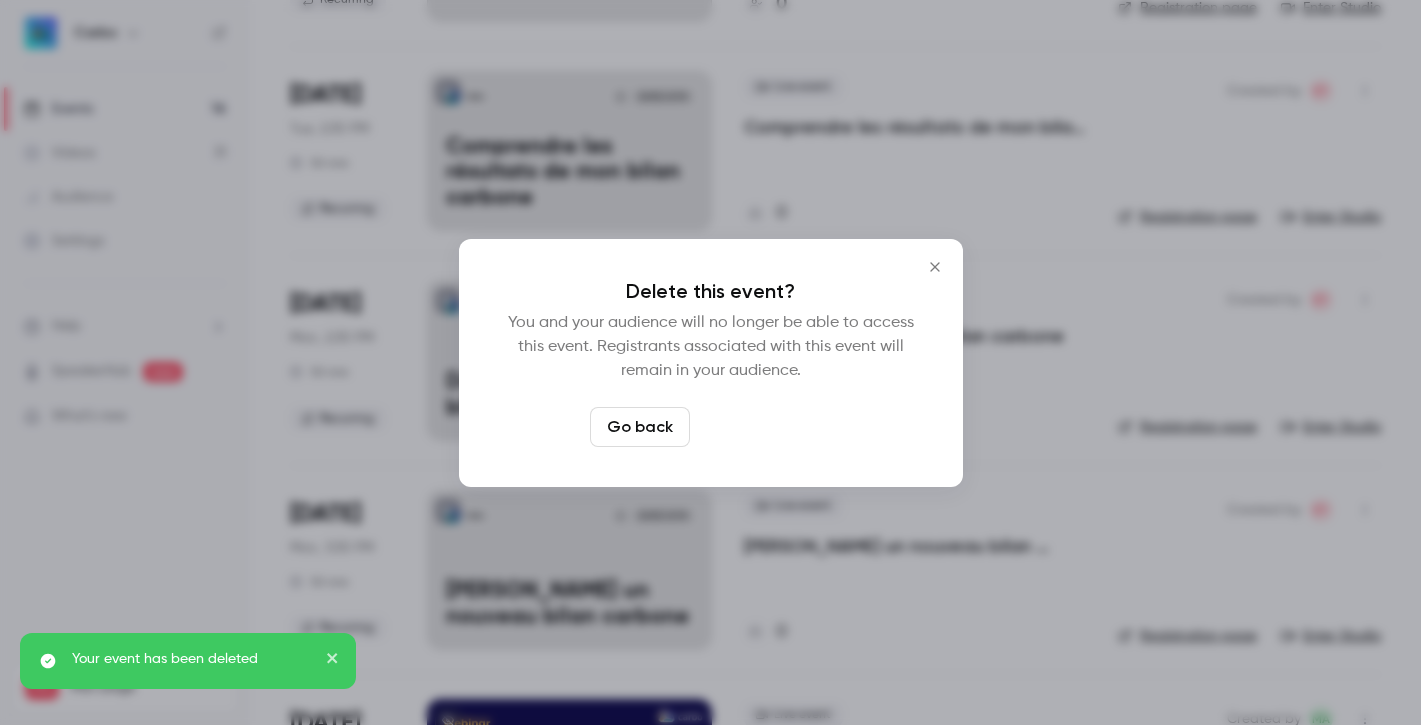click on "Delete event" at bounding box center (765, 427) 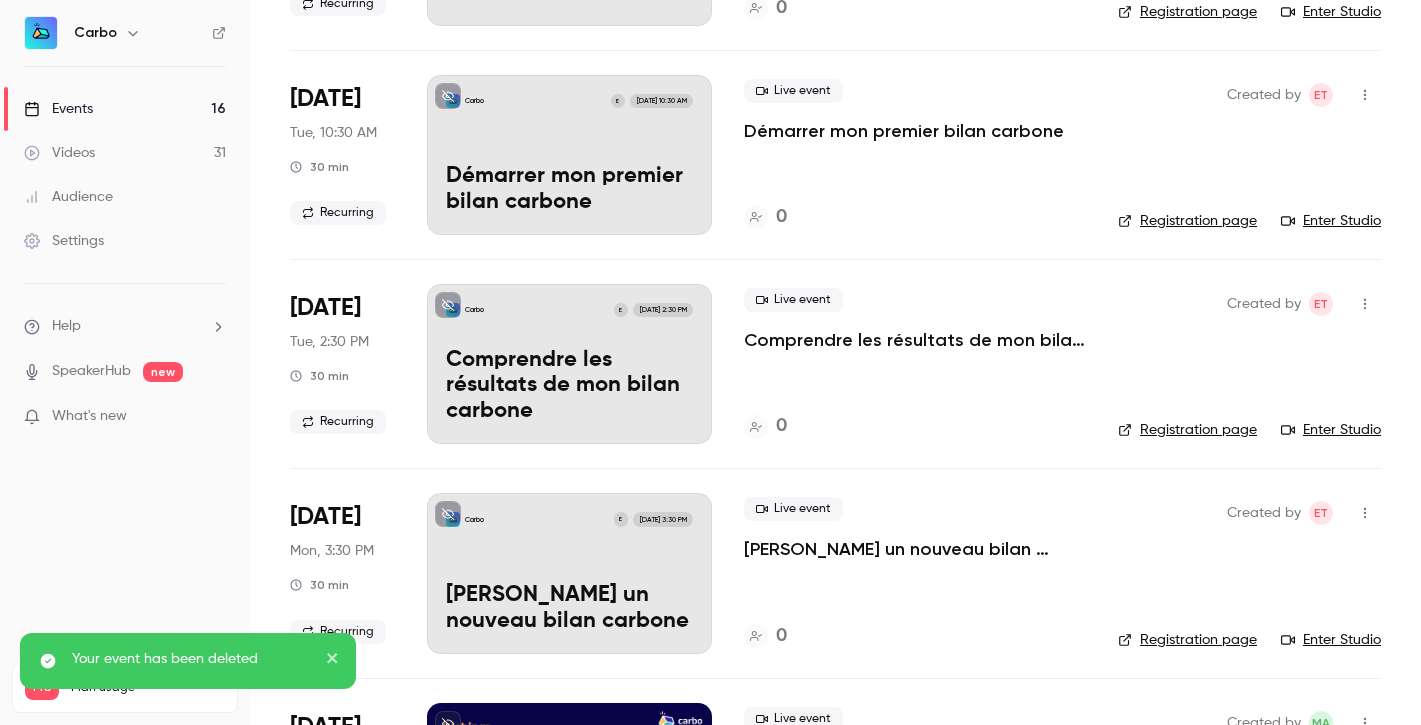 scroll, scrollTop: 495, scrollLeft: 0, axis: vertical 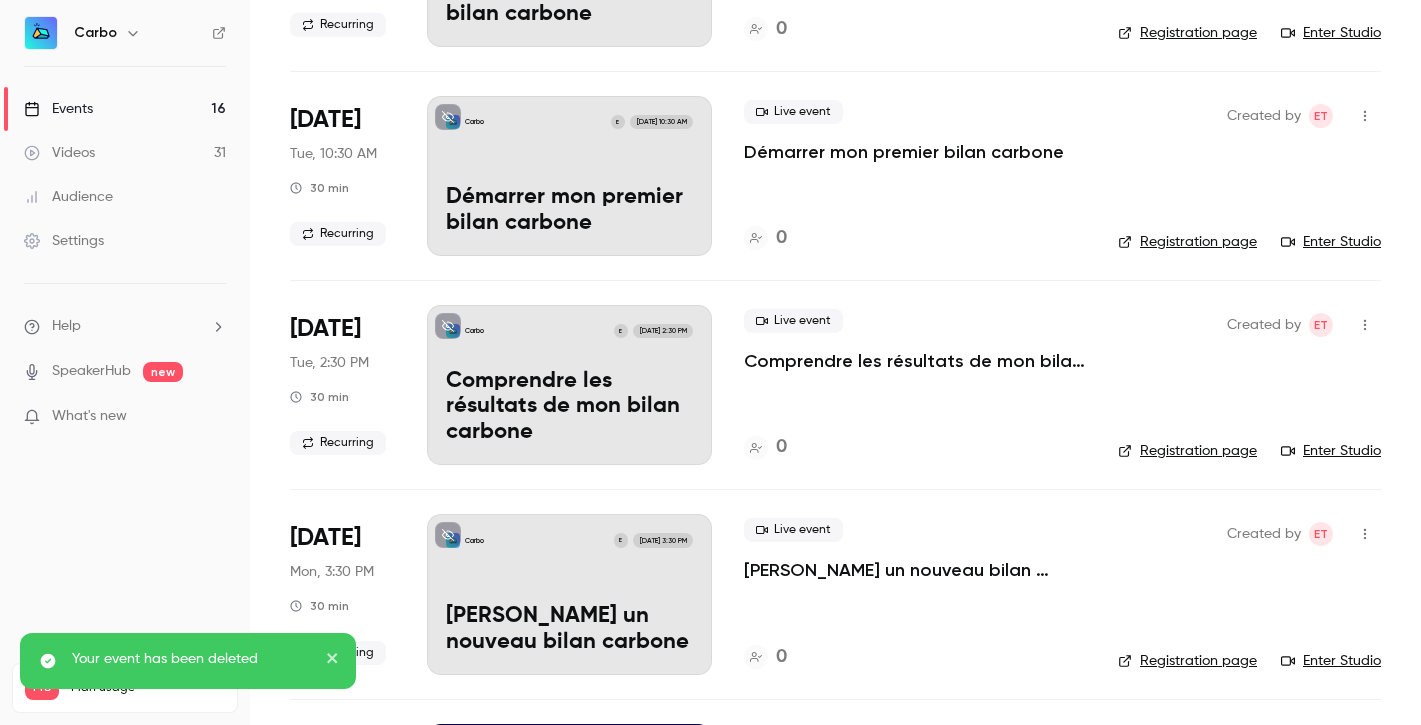 click 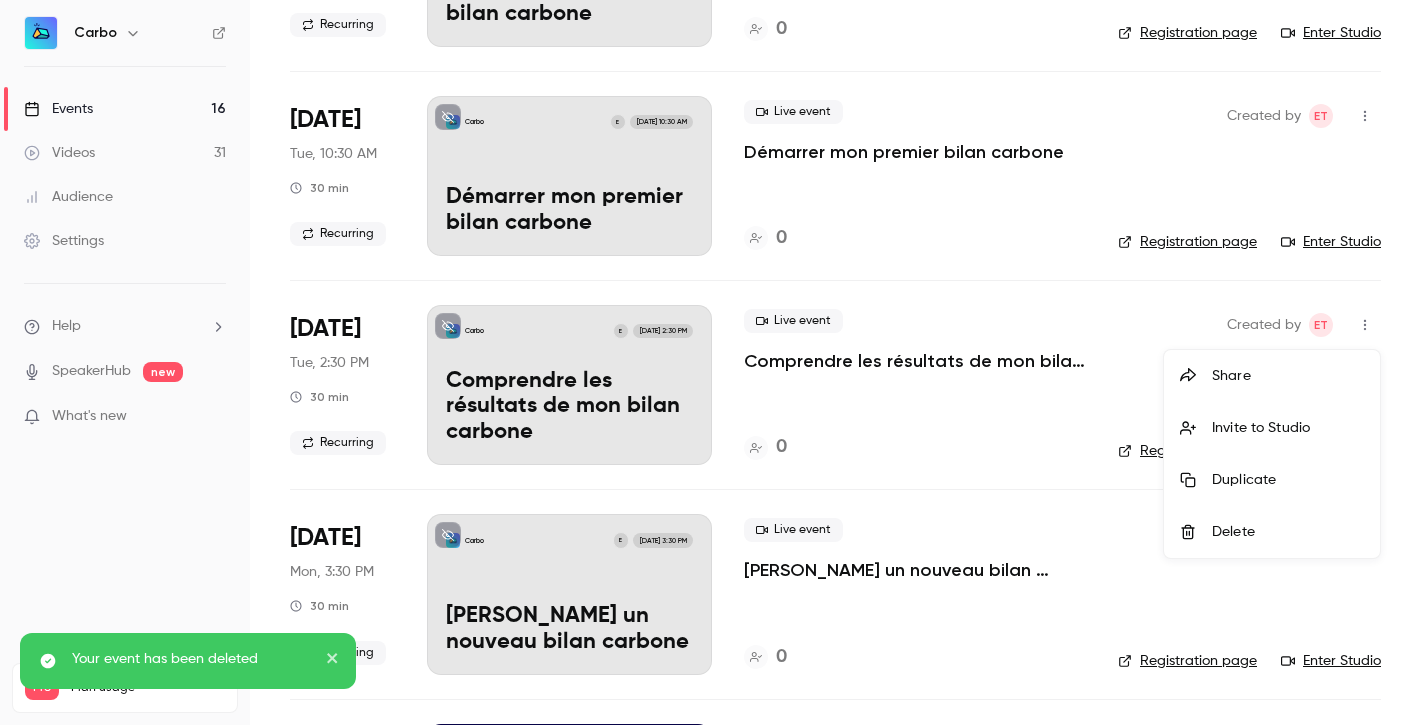 click on "Delete" at bounding box center (1288, 532) 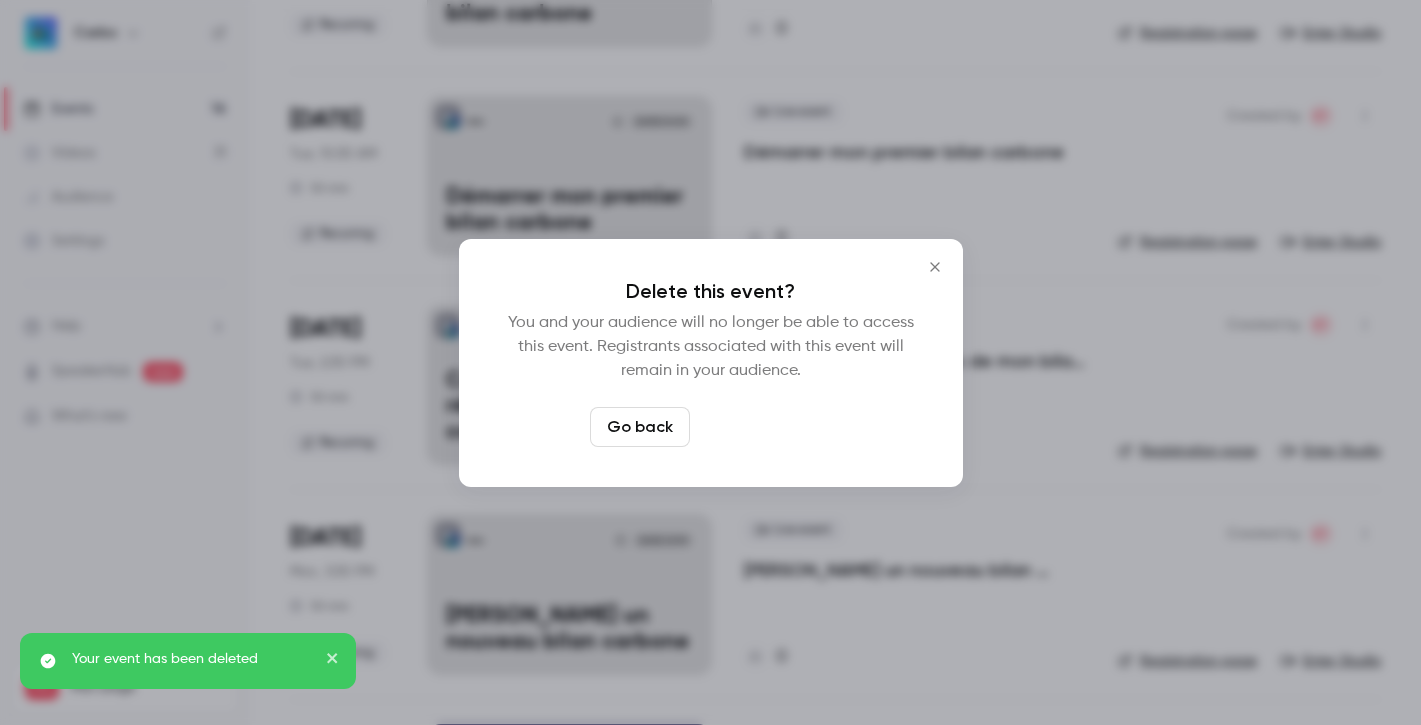 click on "Delete event" at bounding box center [765, 427] 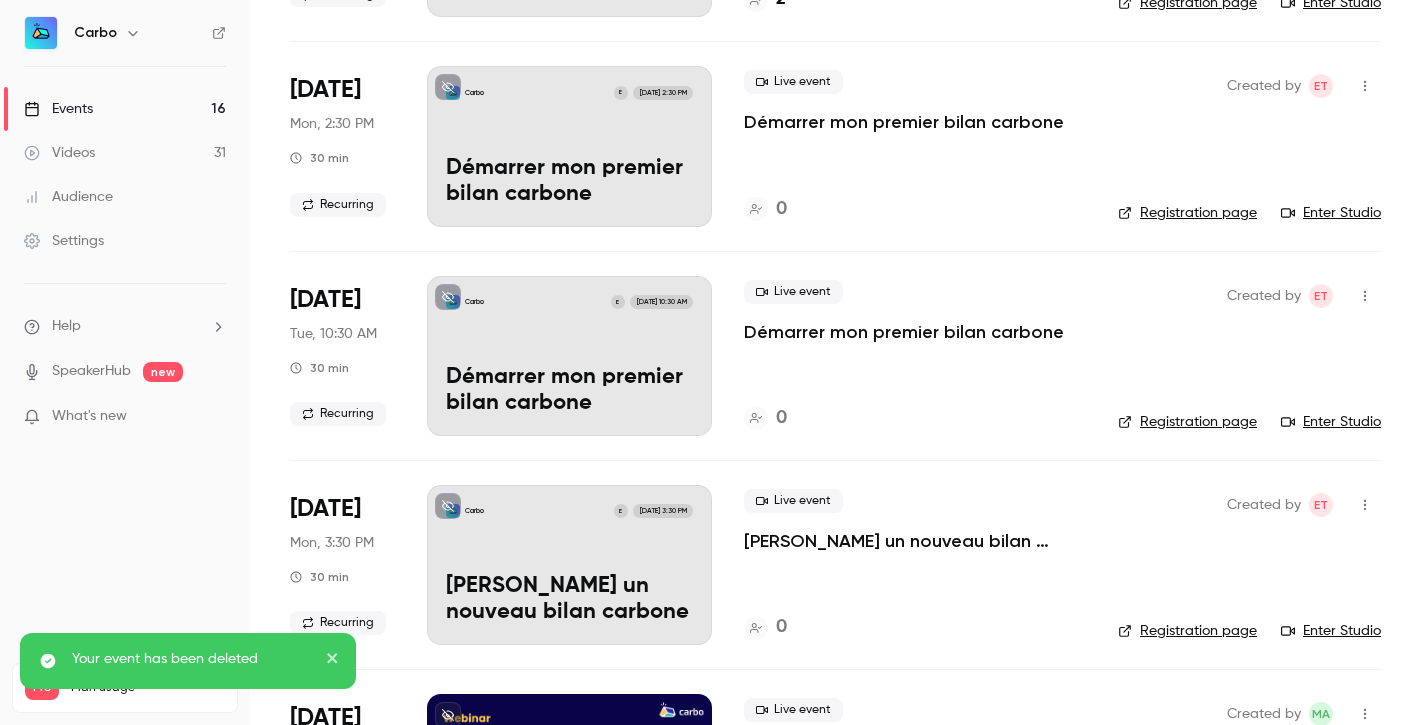 scroll, scrollTop: 313, scrollLeft: 0, axis: vertical 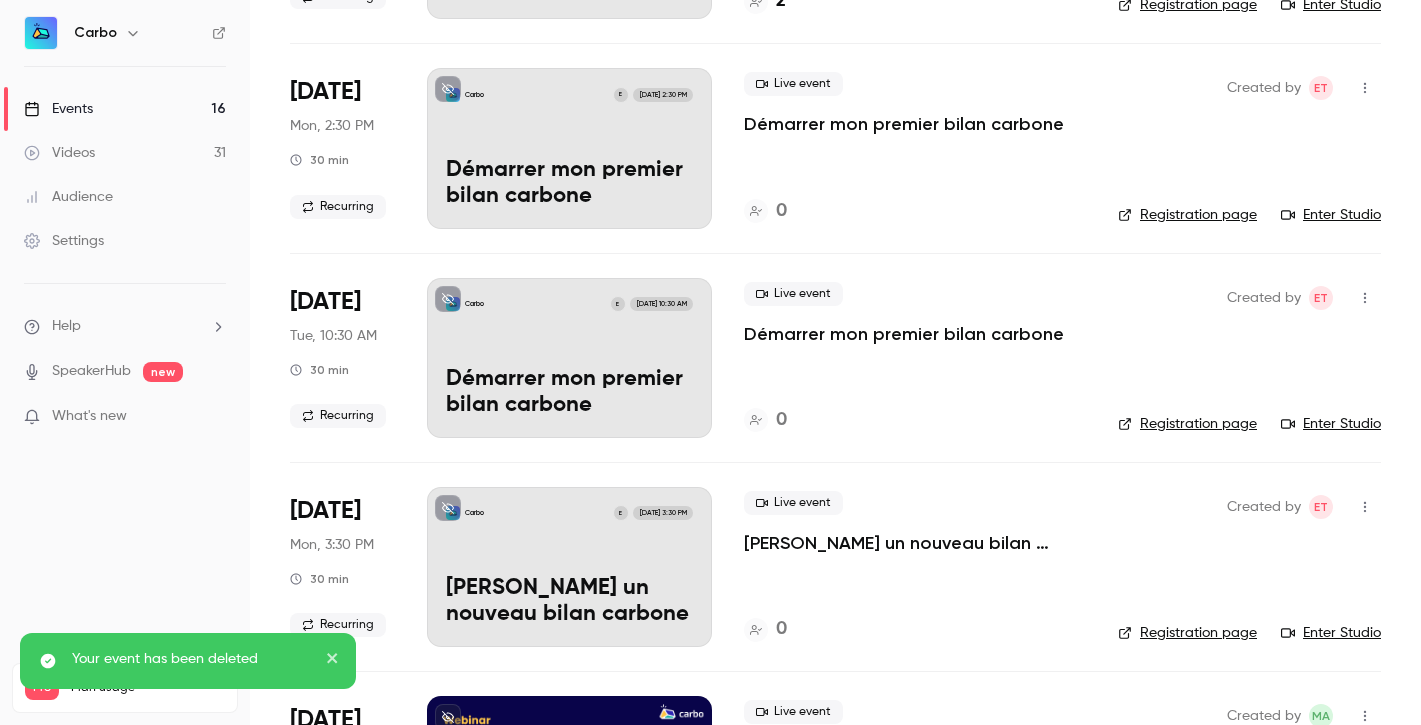 click 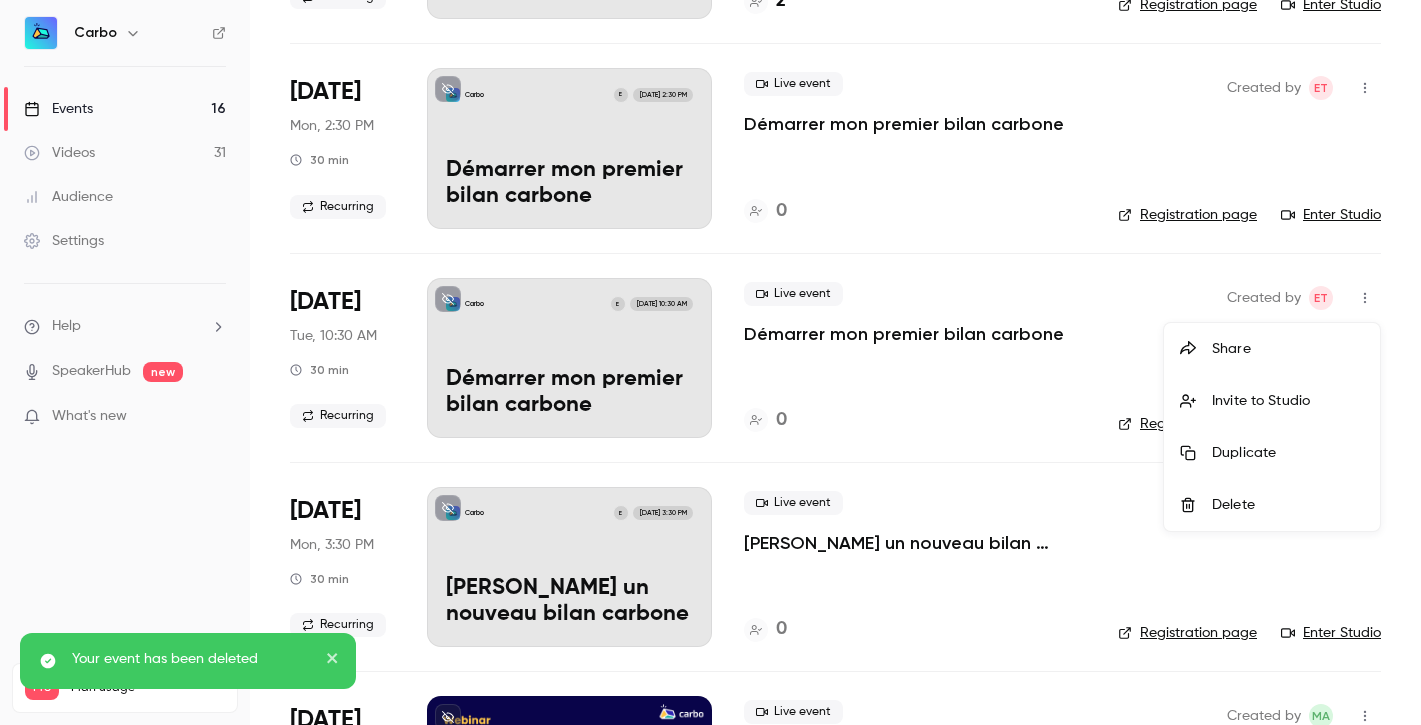 click on "Delete" at bounding box center [1288, 505] 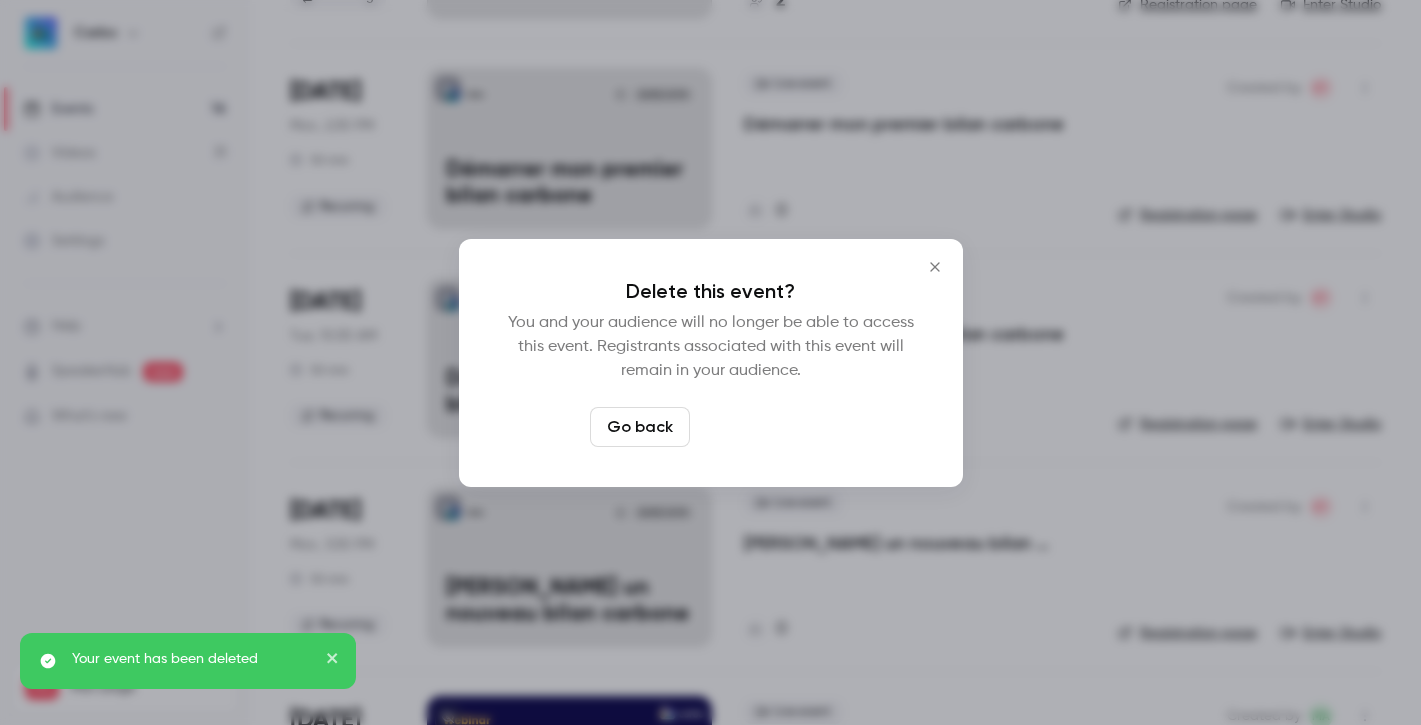 click on "Delete event" at bounding box center (765, 427) 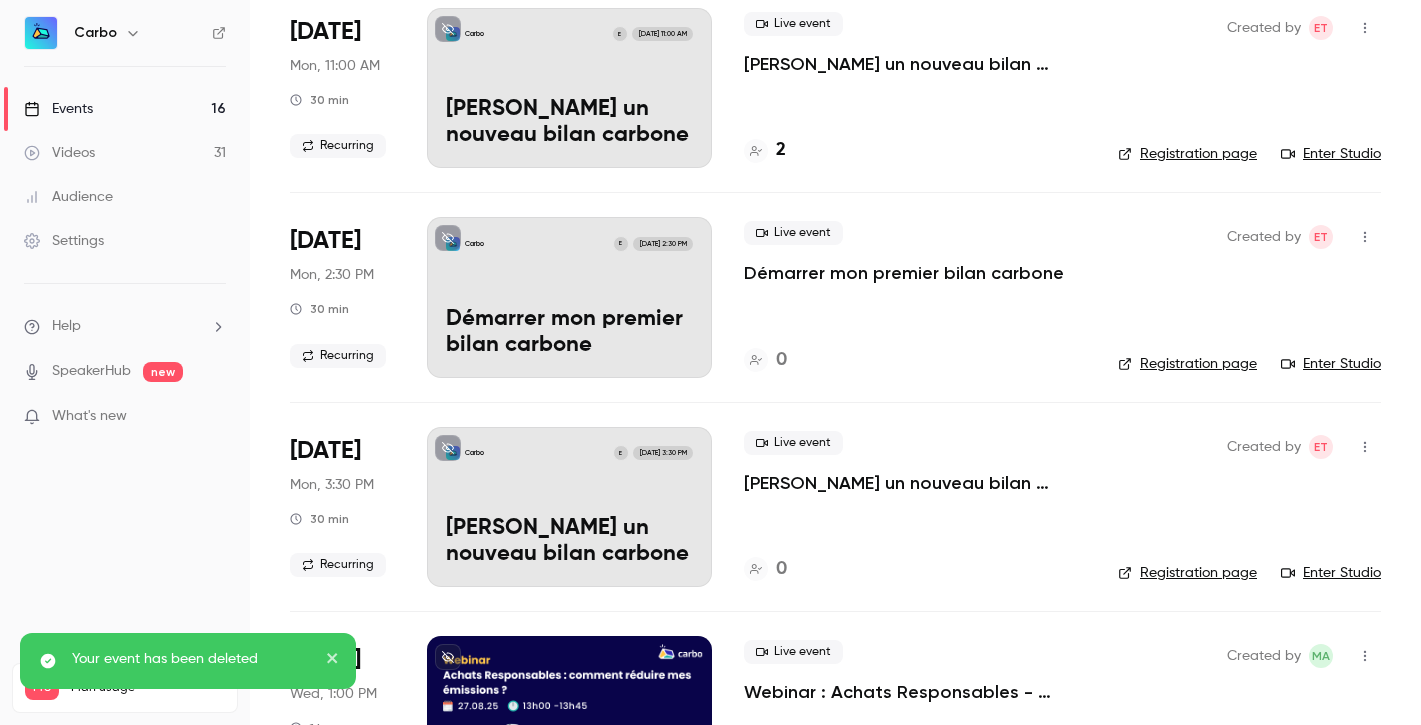 scroll, scrollTop: 0, scrollLeft: 0, axis: both 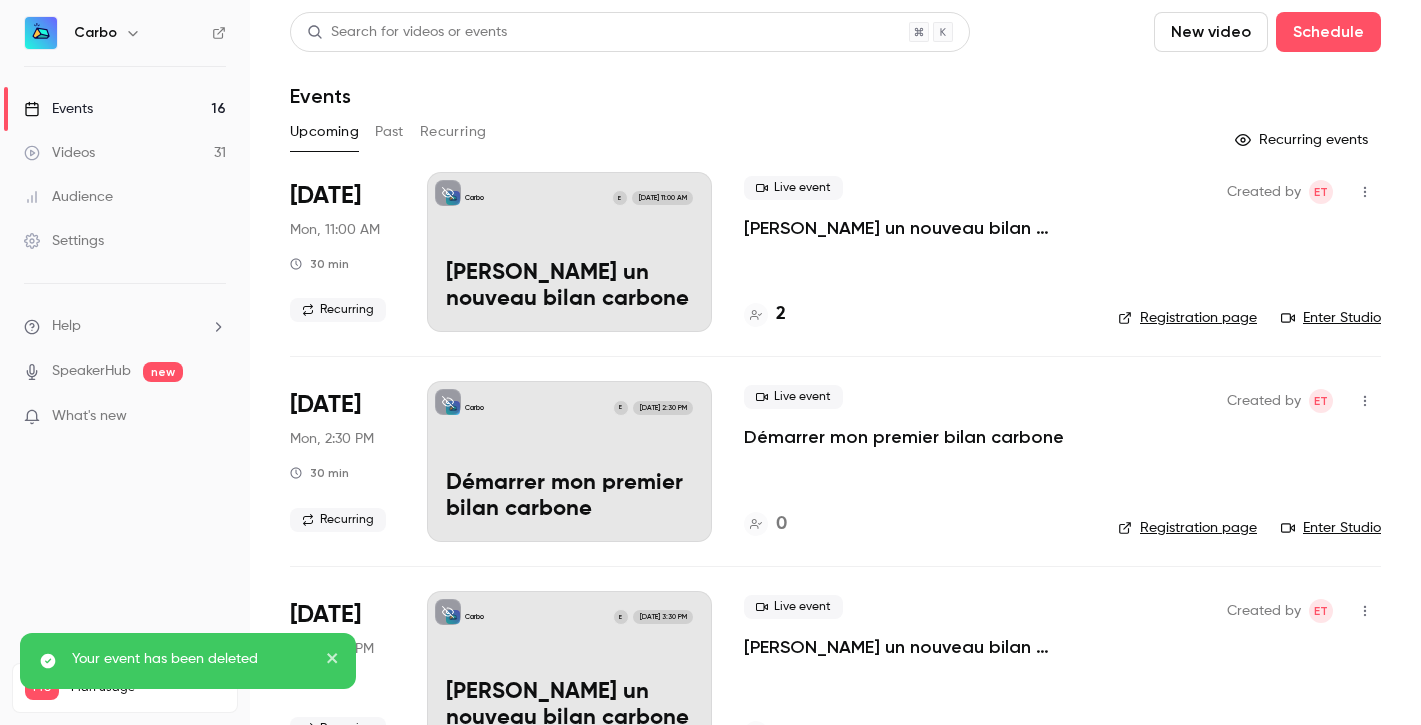 click on "Recurring" at bounding box center [453, 132] 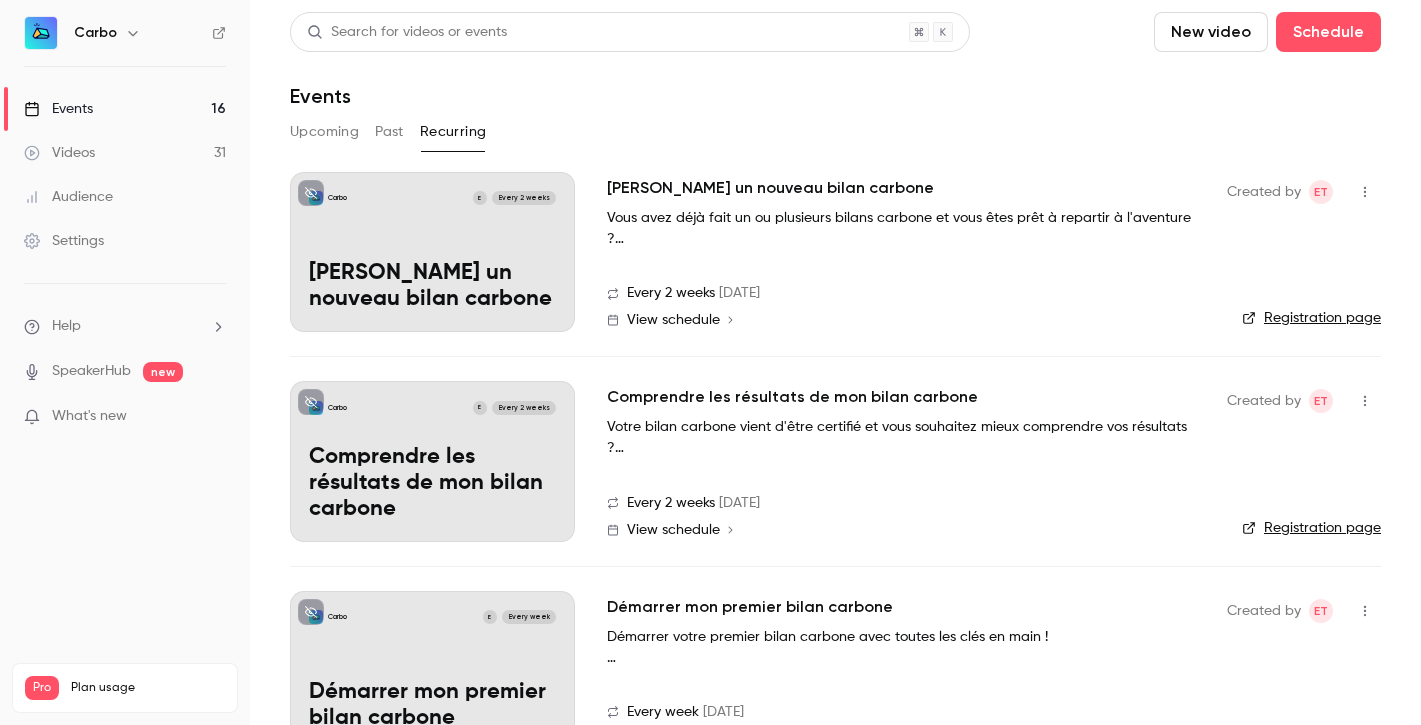 click 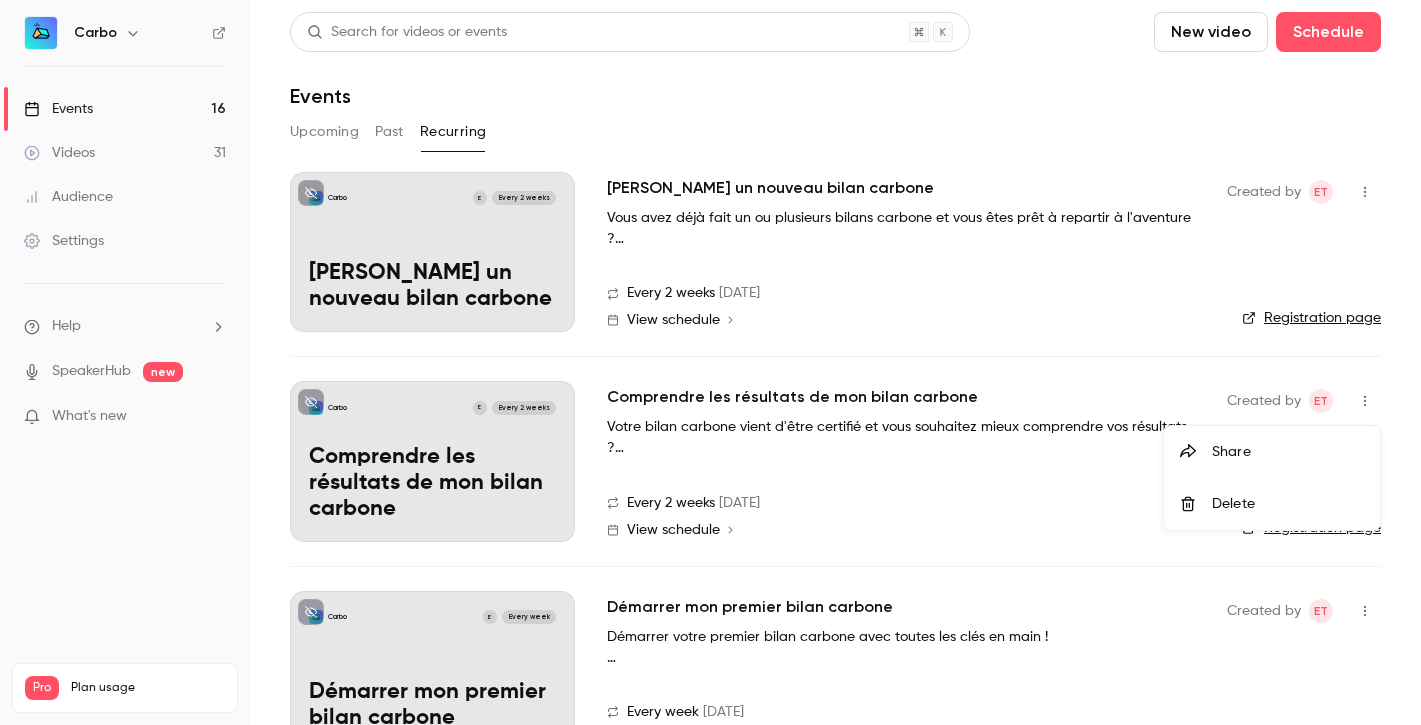 click on "Delete" at bounding box center (1288, 504) 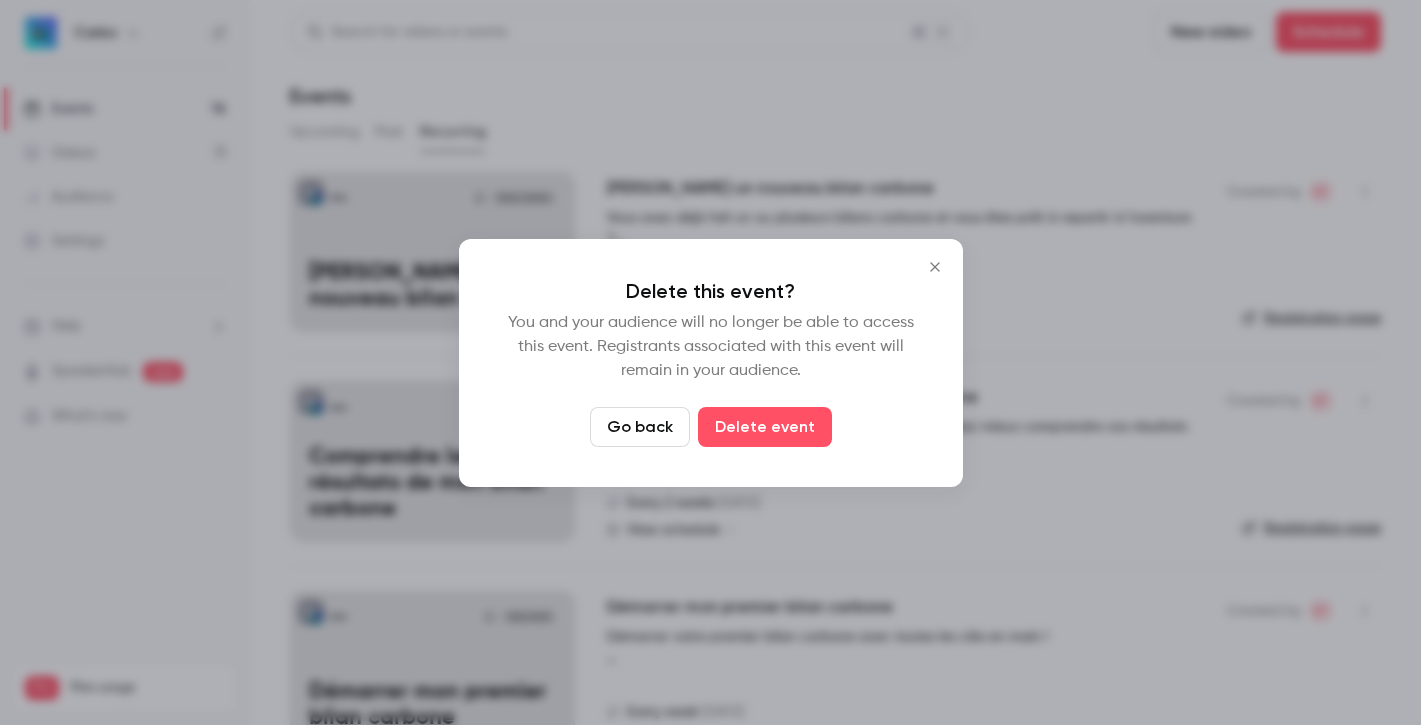 click 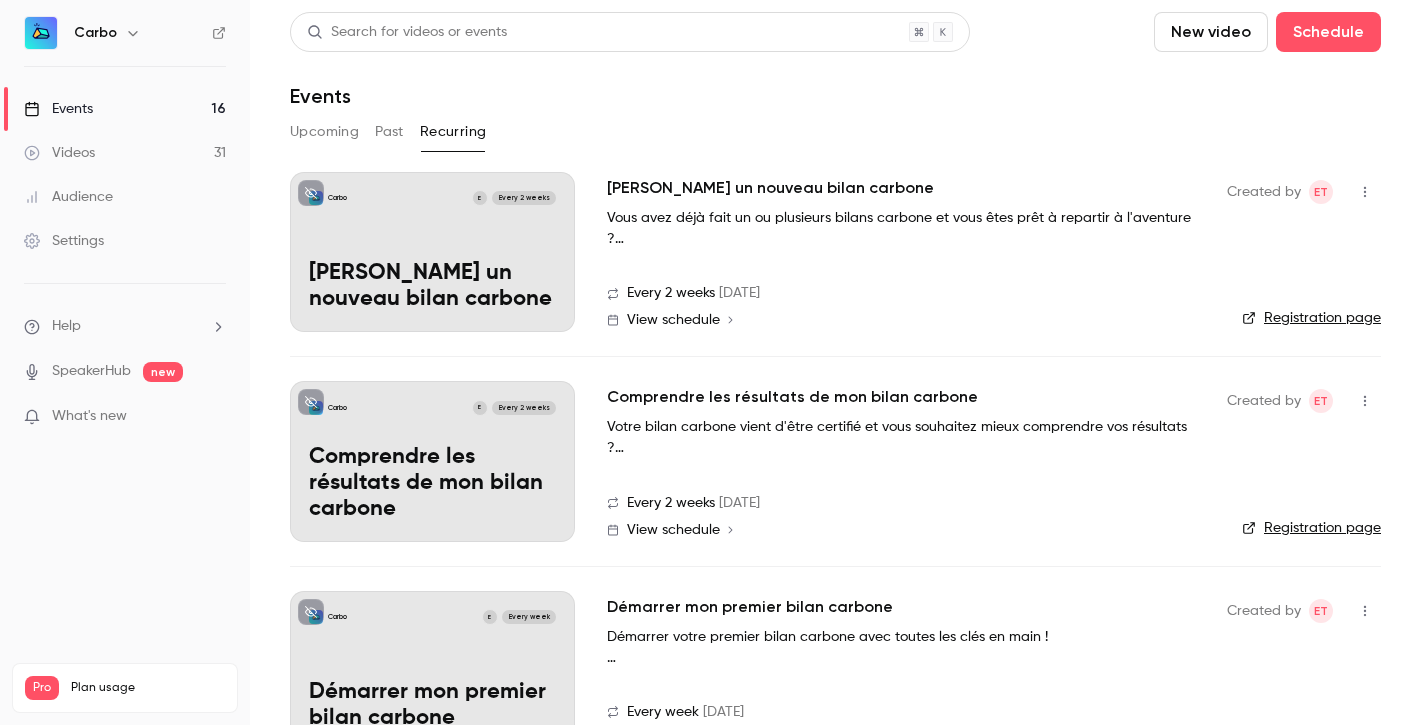 click on "Comprendre les résultats de mon bilan carbone" at bounding box center [792, 397] 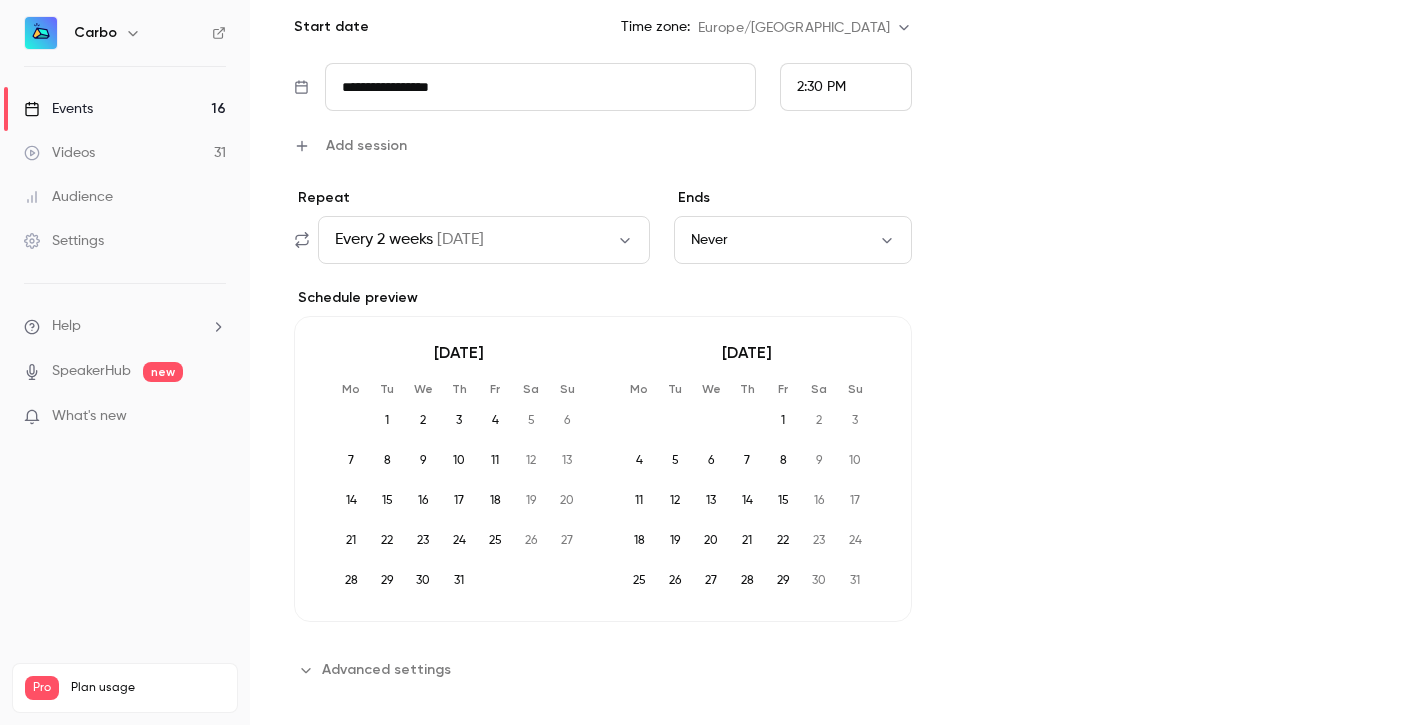 scroll, scrollTop: 1096, scrollLeft: 0, axis: vertical 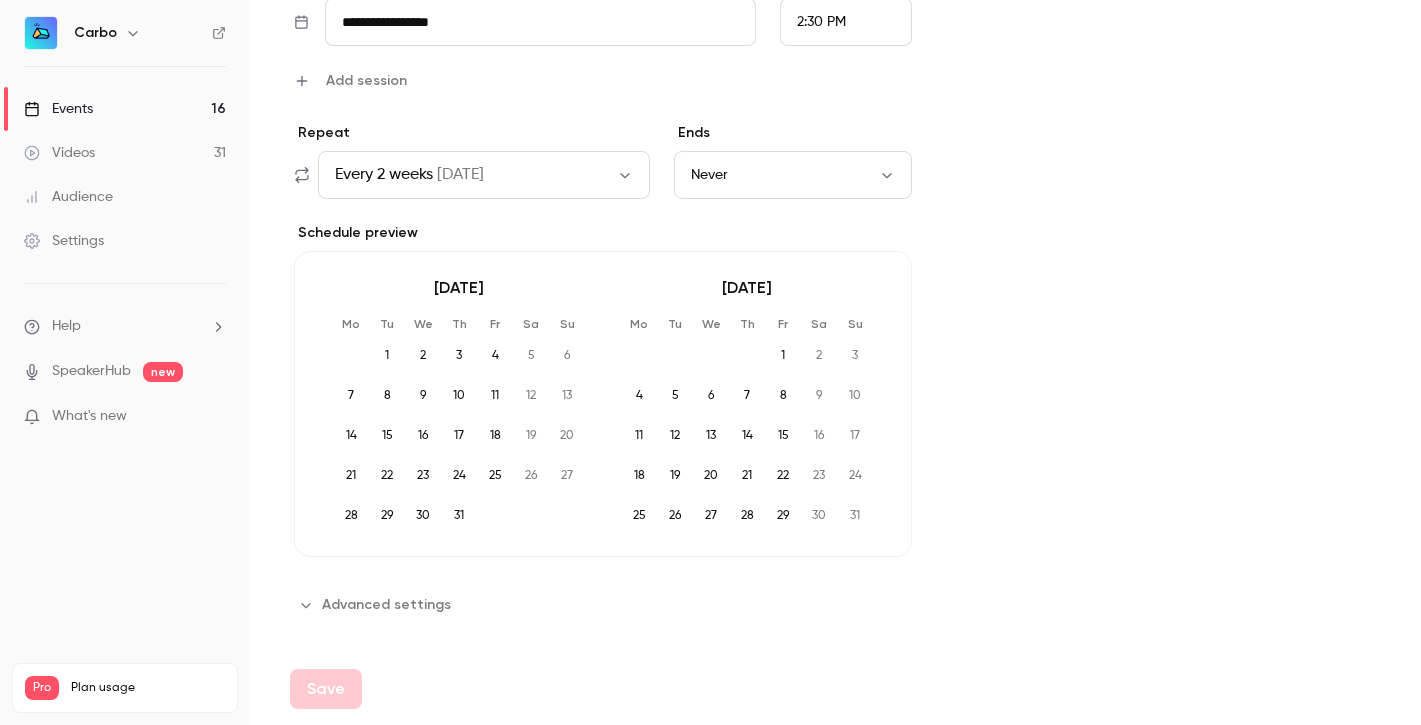 click on "Advanced settings" at bounding box center [376, 605] 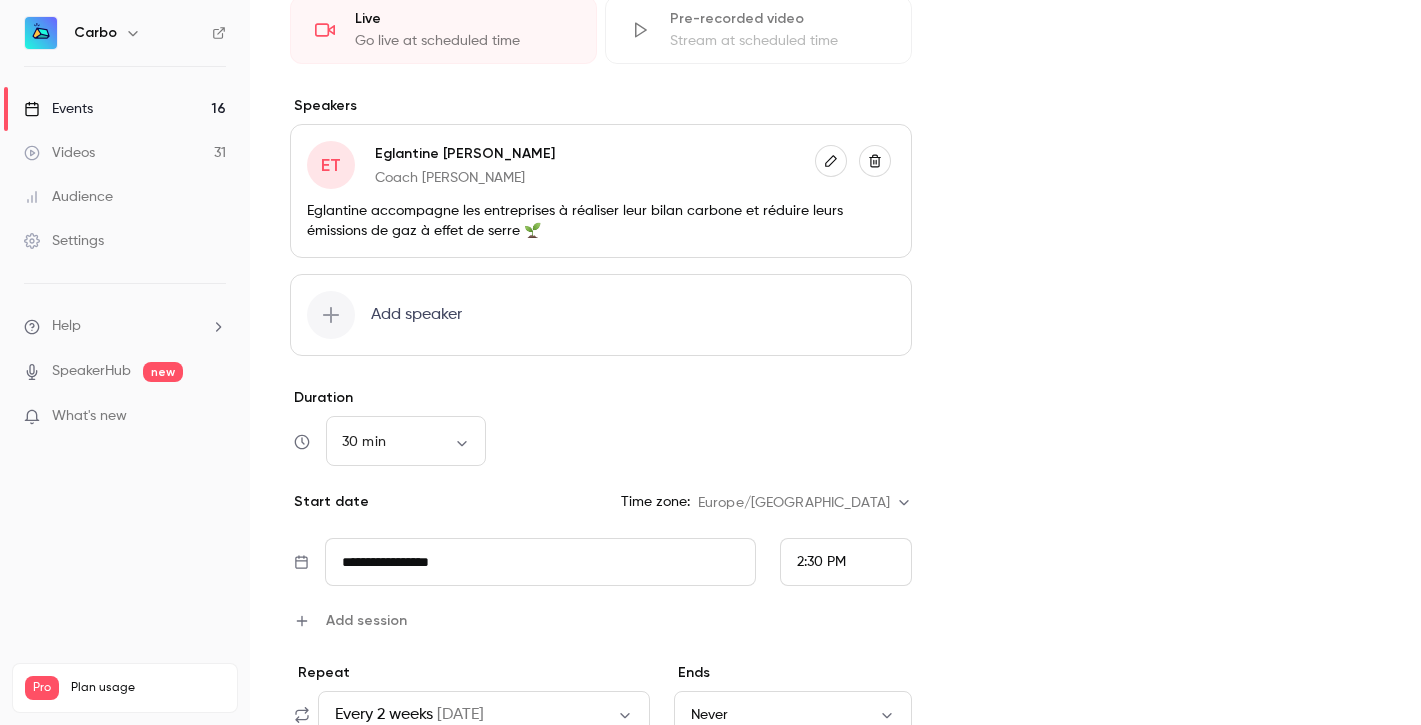 scroll, scrollTop: 0, scrollLeft: 0, axis: both 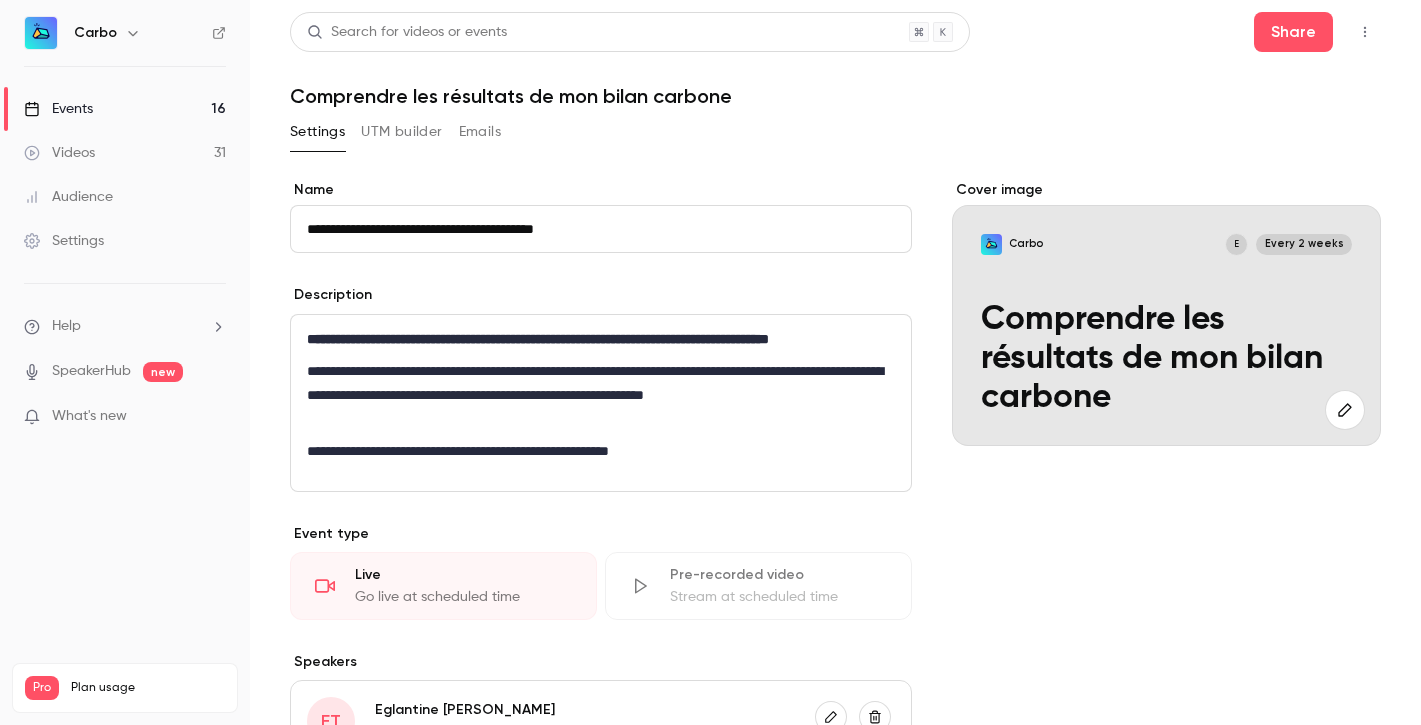 click at bounding box center (1365, 32) 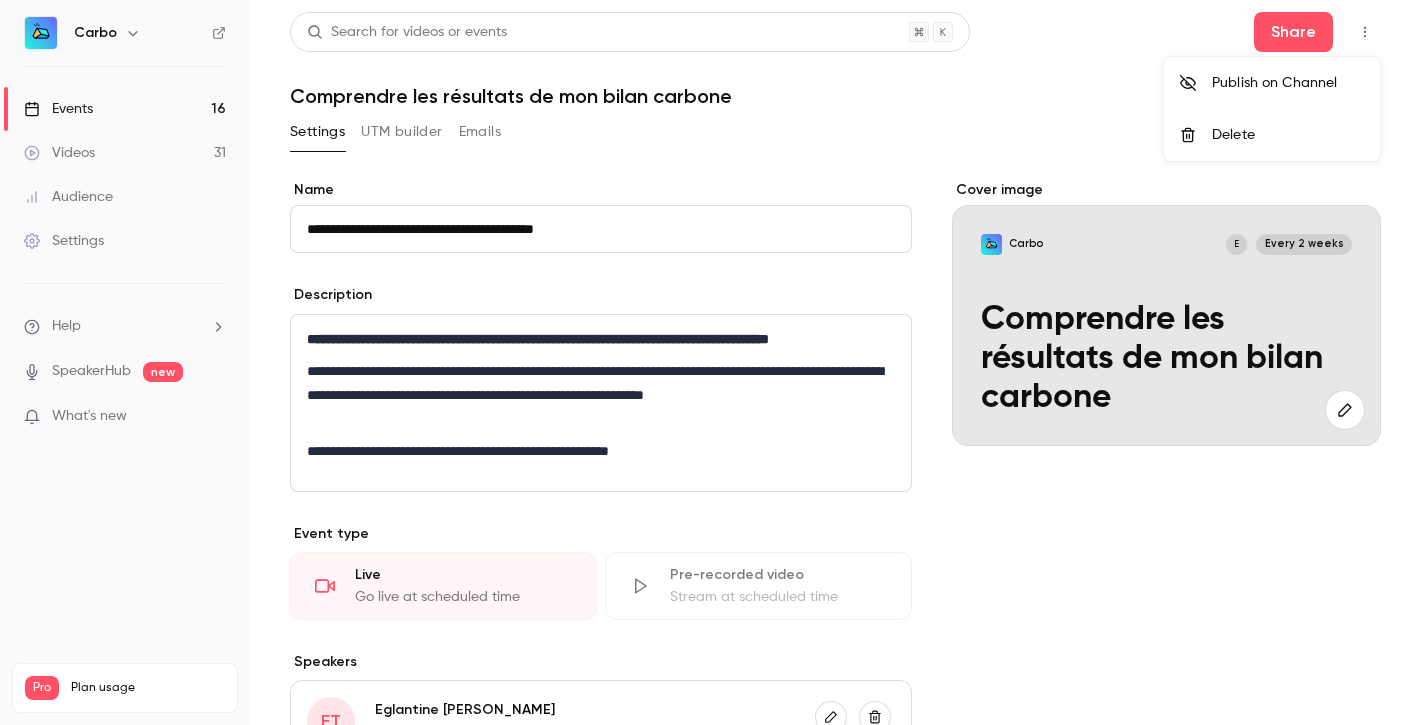 click on "Publish on Channel" at bounding box center (1288, 83) 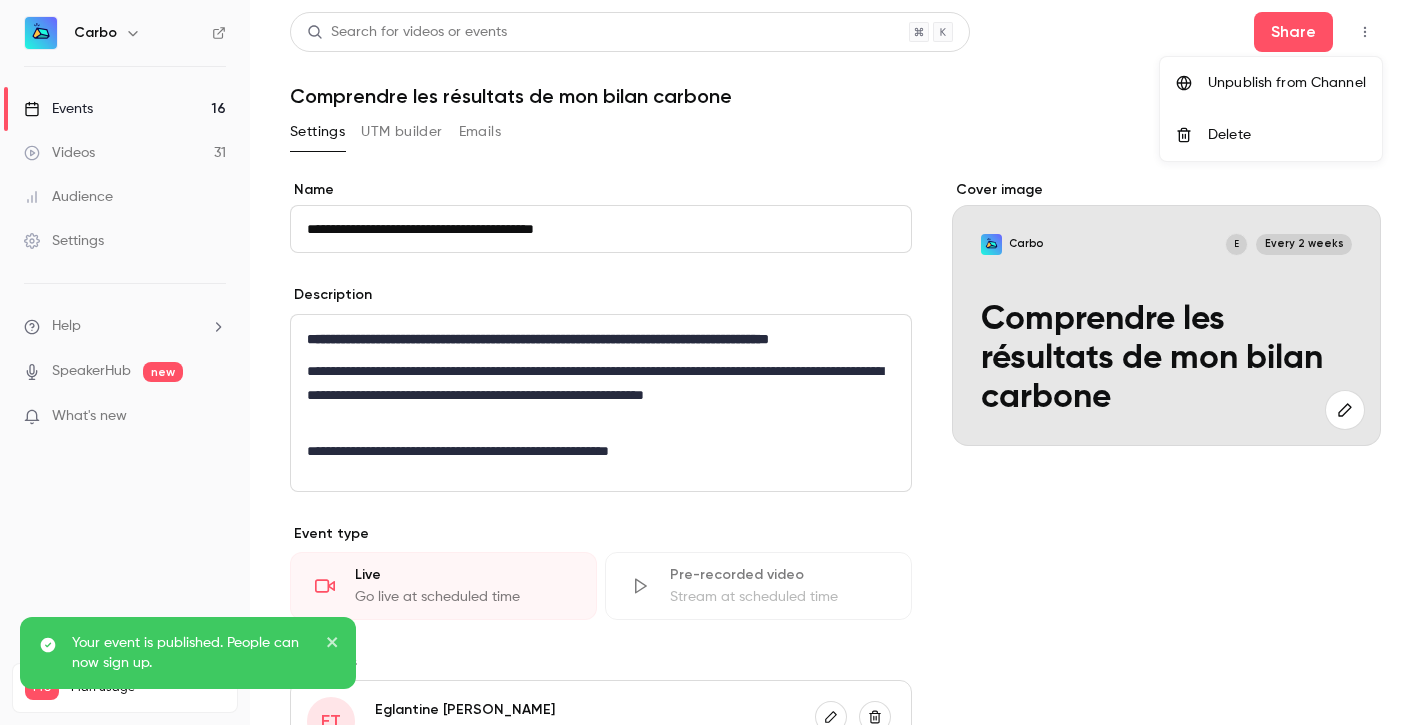 click on "Unpublish from Channel" at bounding box center [1271, 83] 